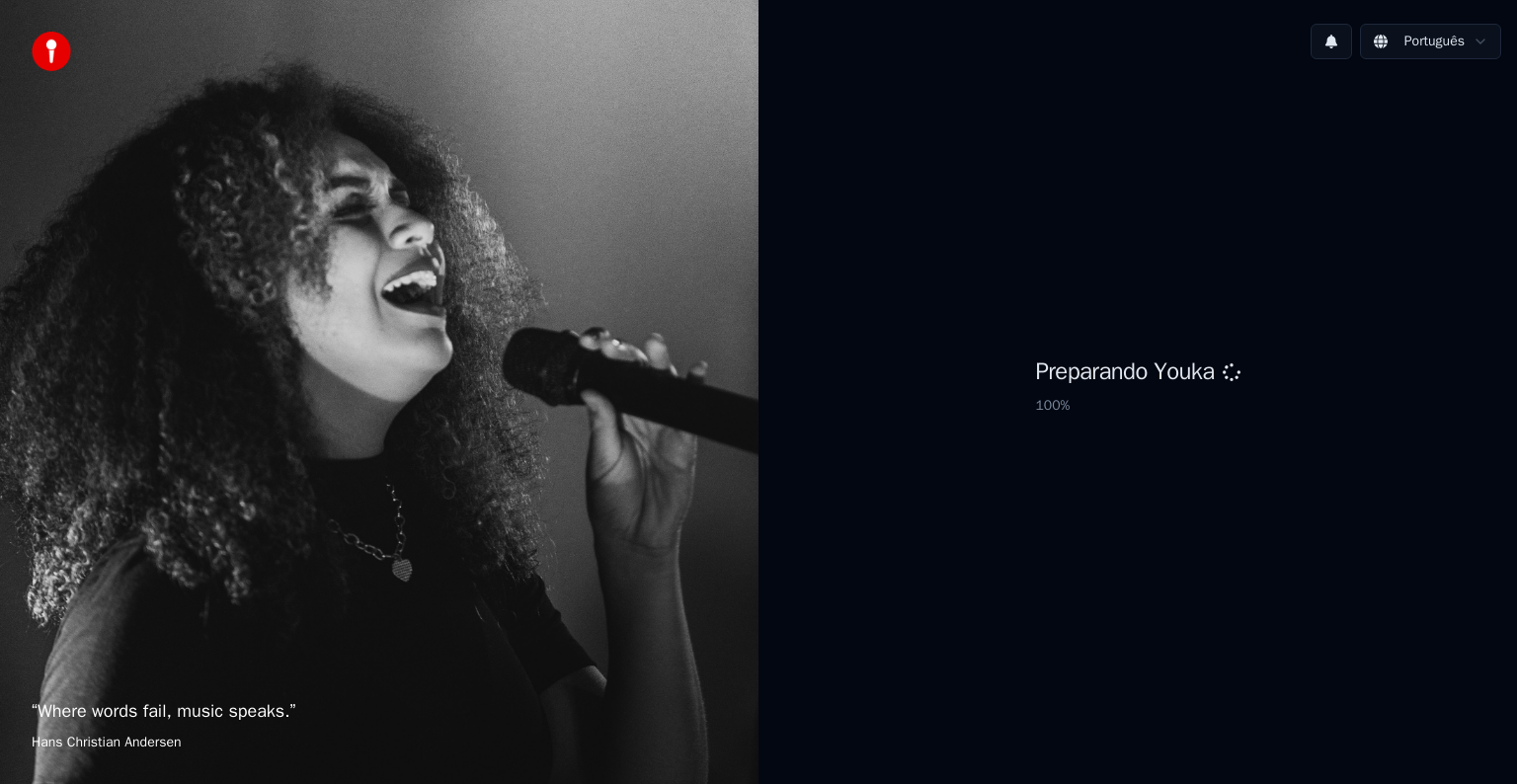 scroll, scrollTop: 0, scrollLeft: 0, axis: both 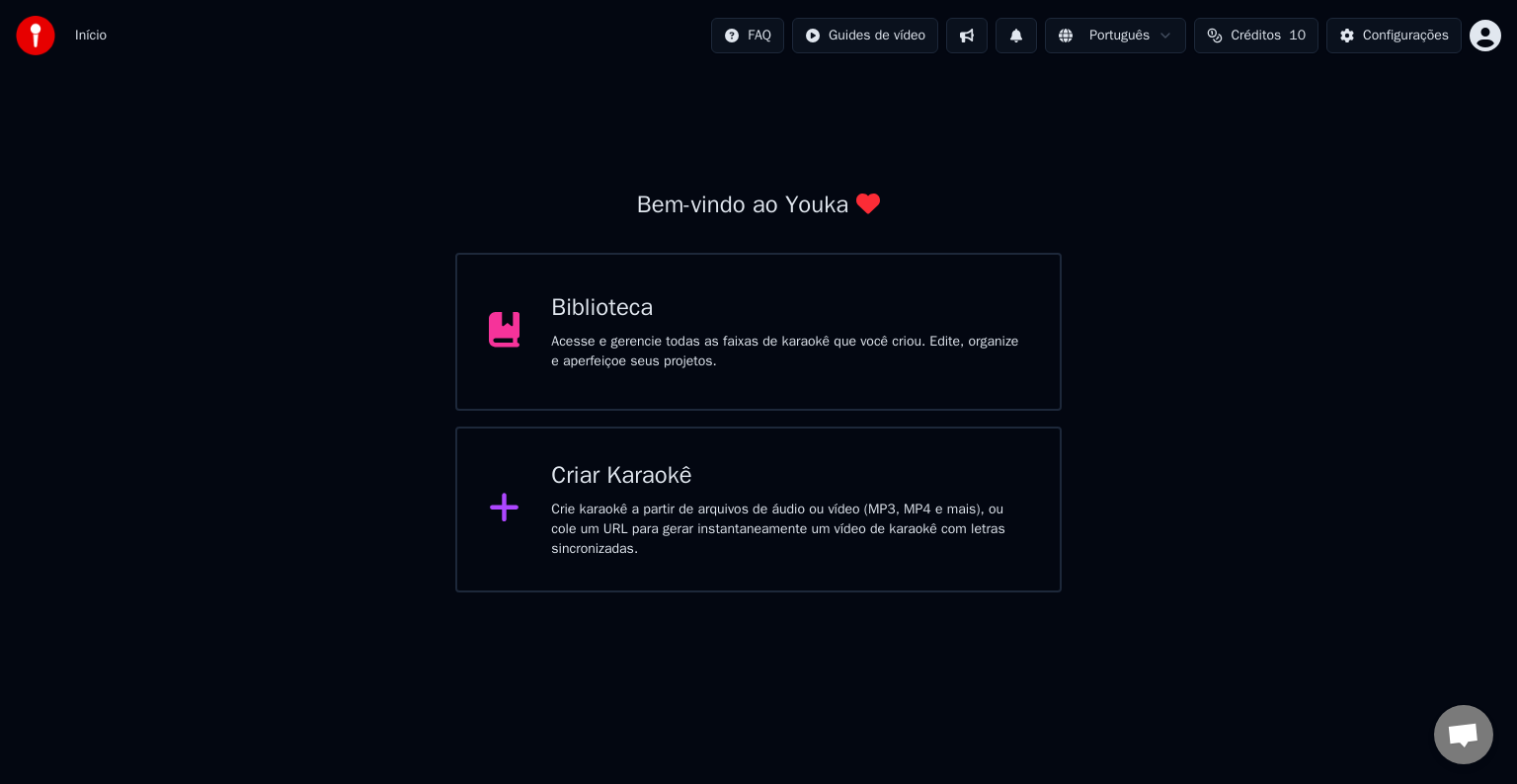 click on "Biblioteca" at bounding box center (789, 308) 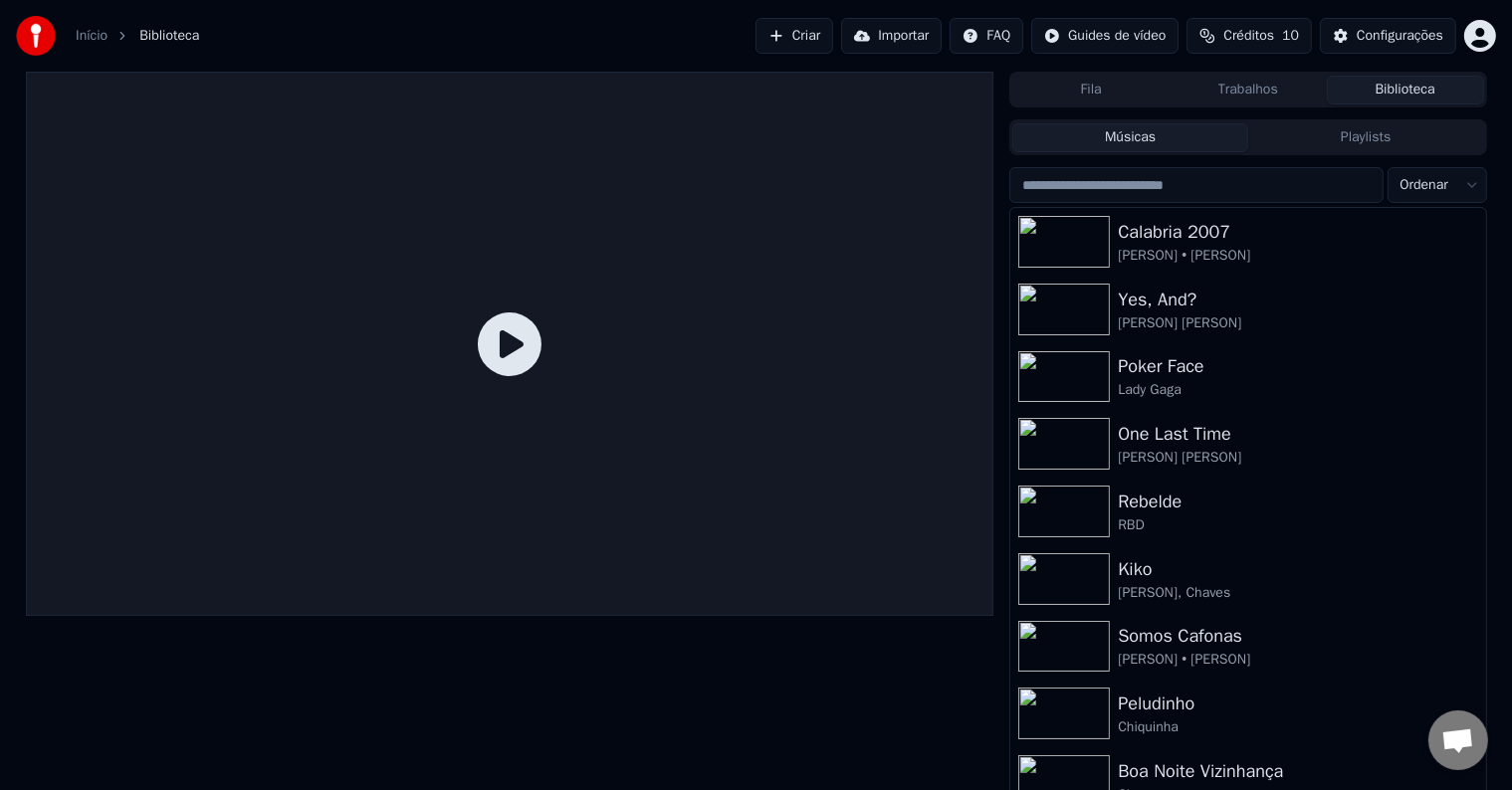click on "Criar" at bounding box center (794, 36) 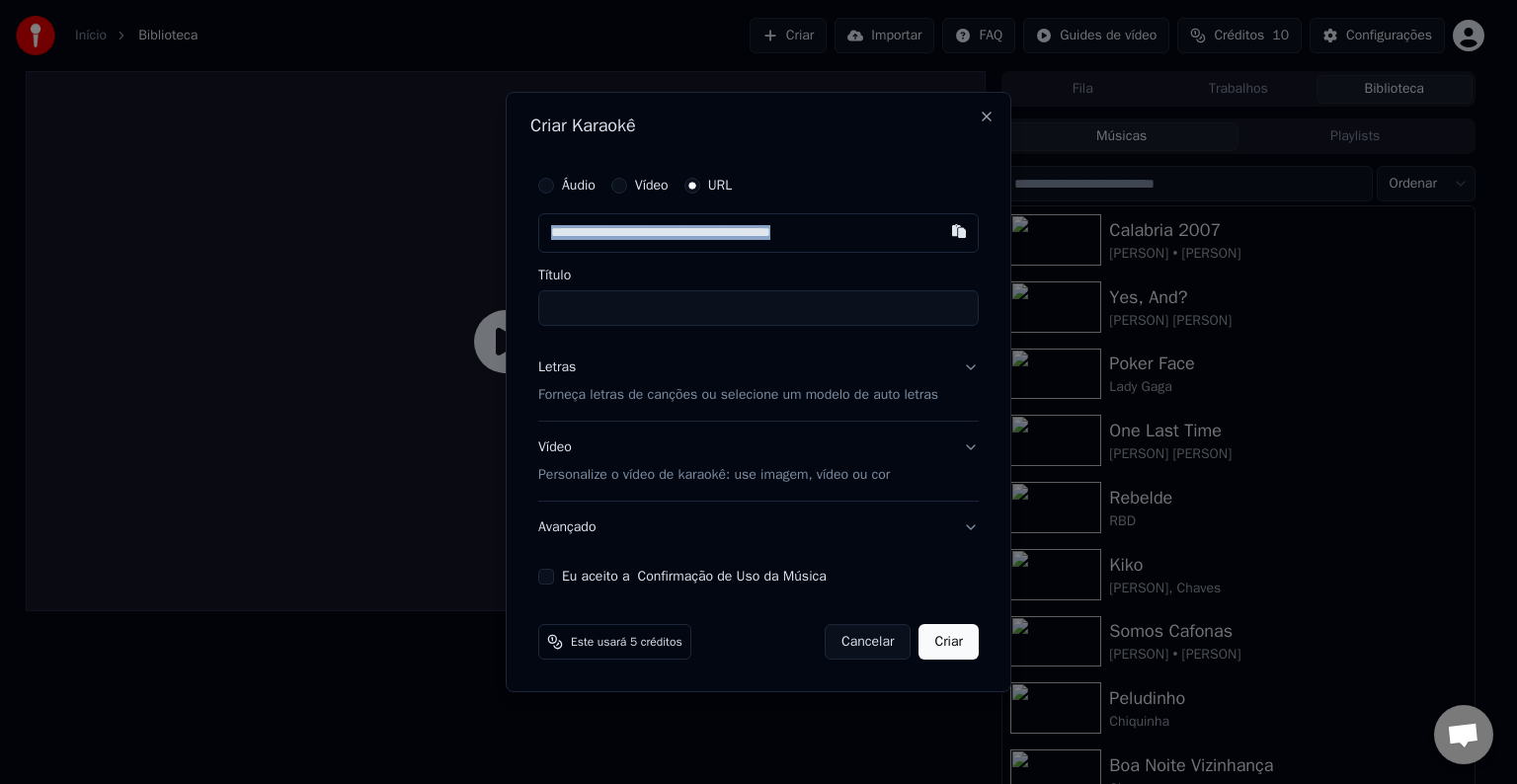 drag, startPoint x: 983, startPoint y: 251, endPoint x: 955, endPoint y: 233, distance: 33.286634 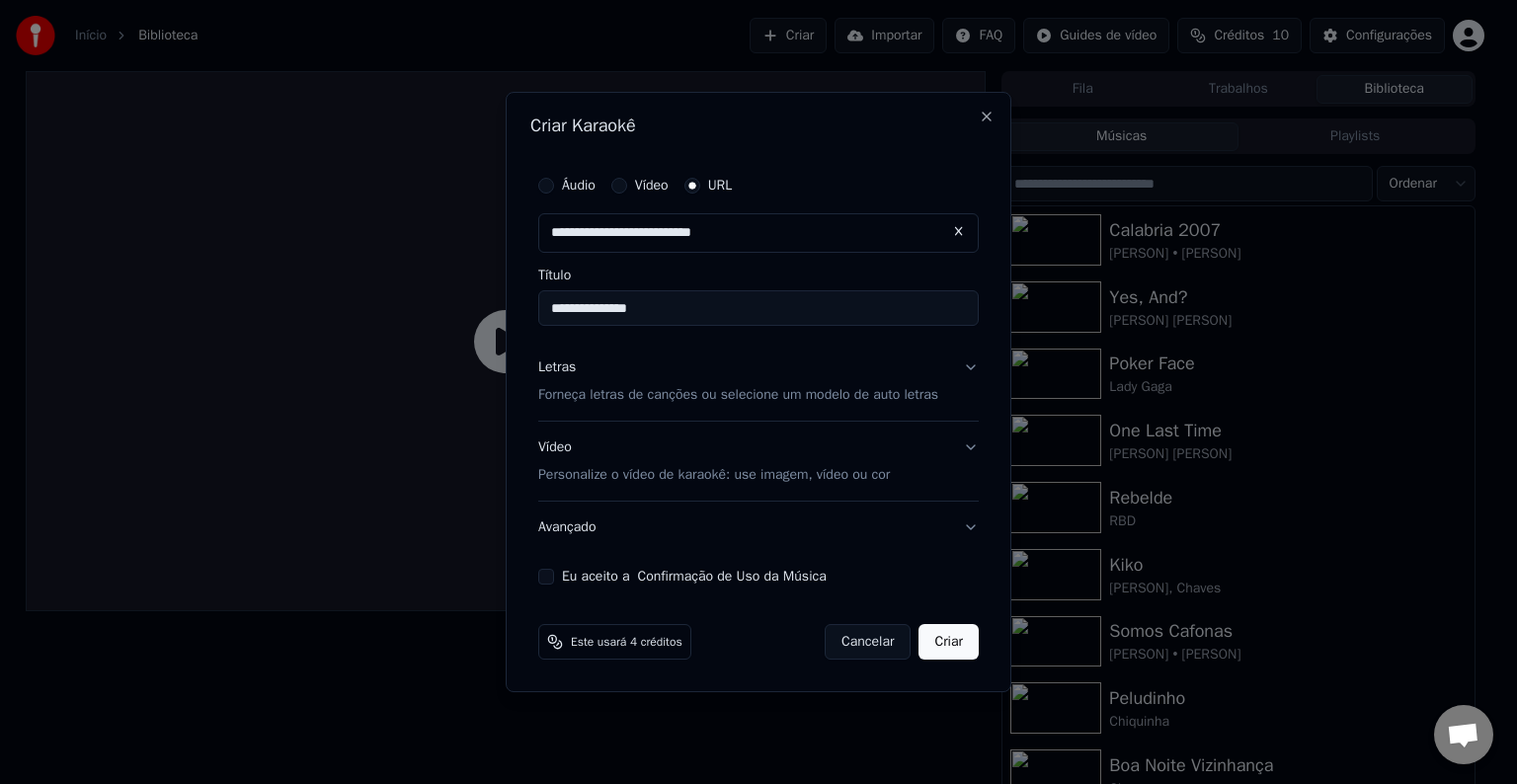 click on "**********" at bounding box center [758, 308] 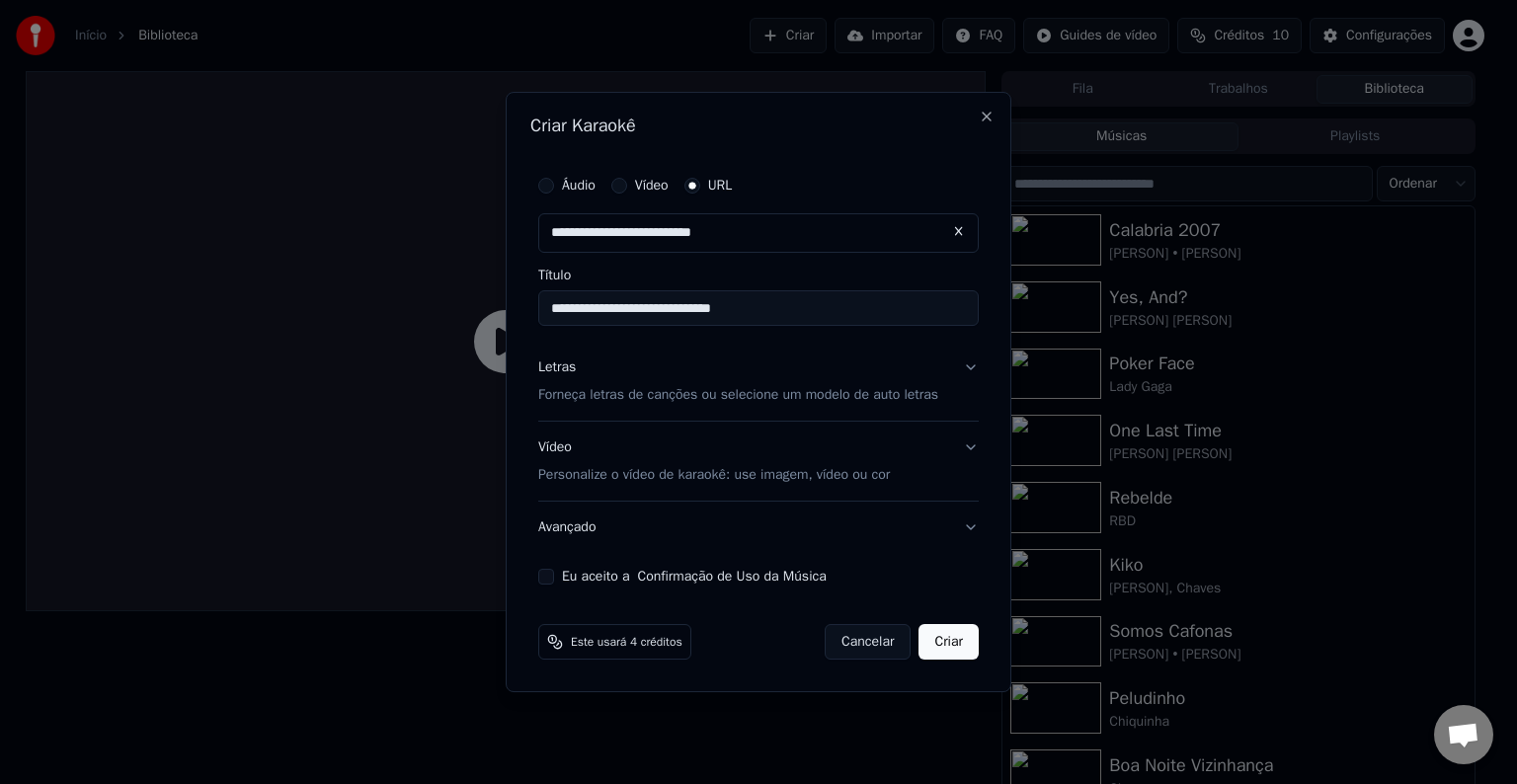 click on "Forneça letras de canções ou selecione um modelo de auto letras" at bounding box center [738, 395] 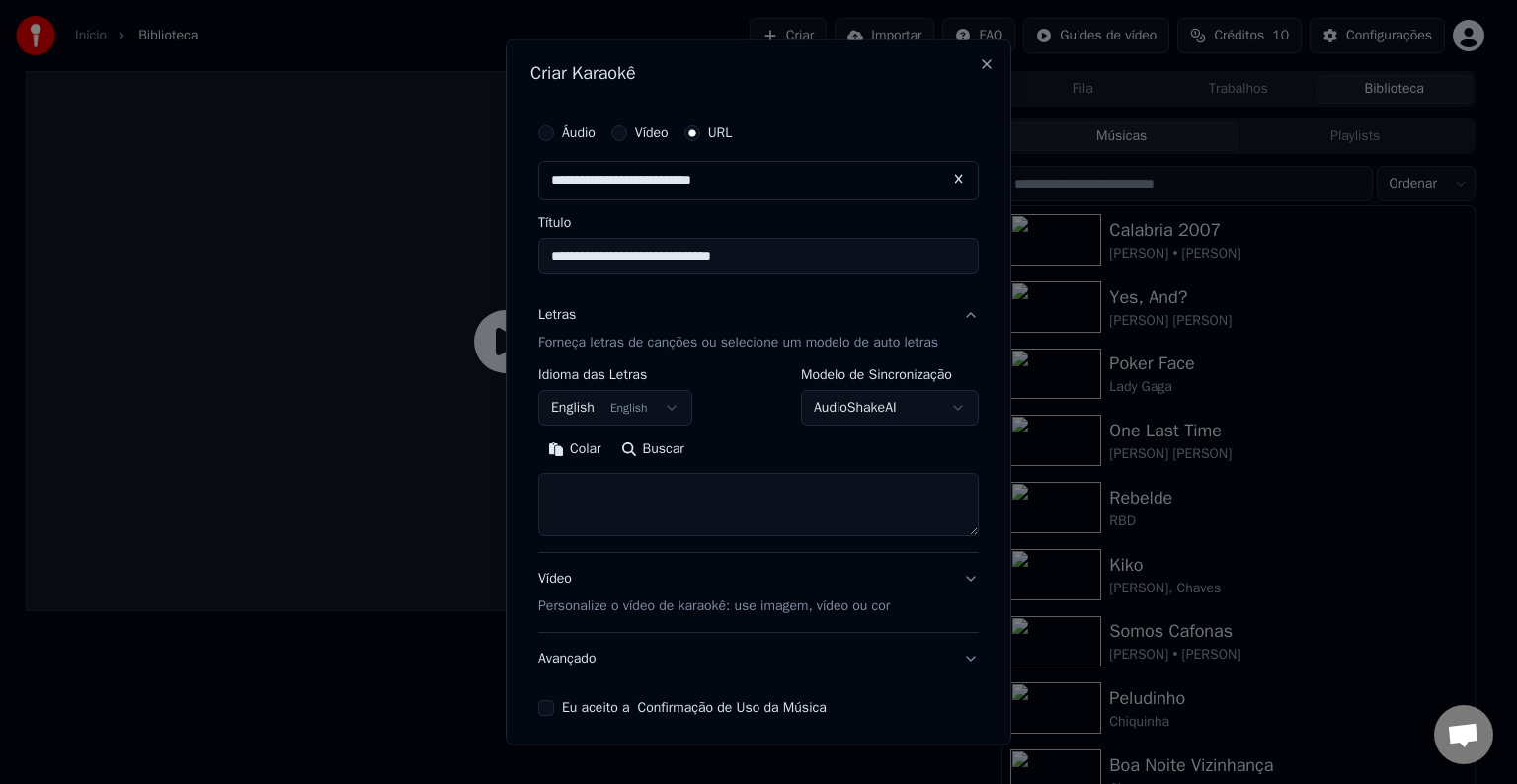 click on "Buscar" at bounding box center [653, 449] 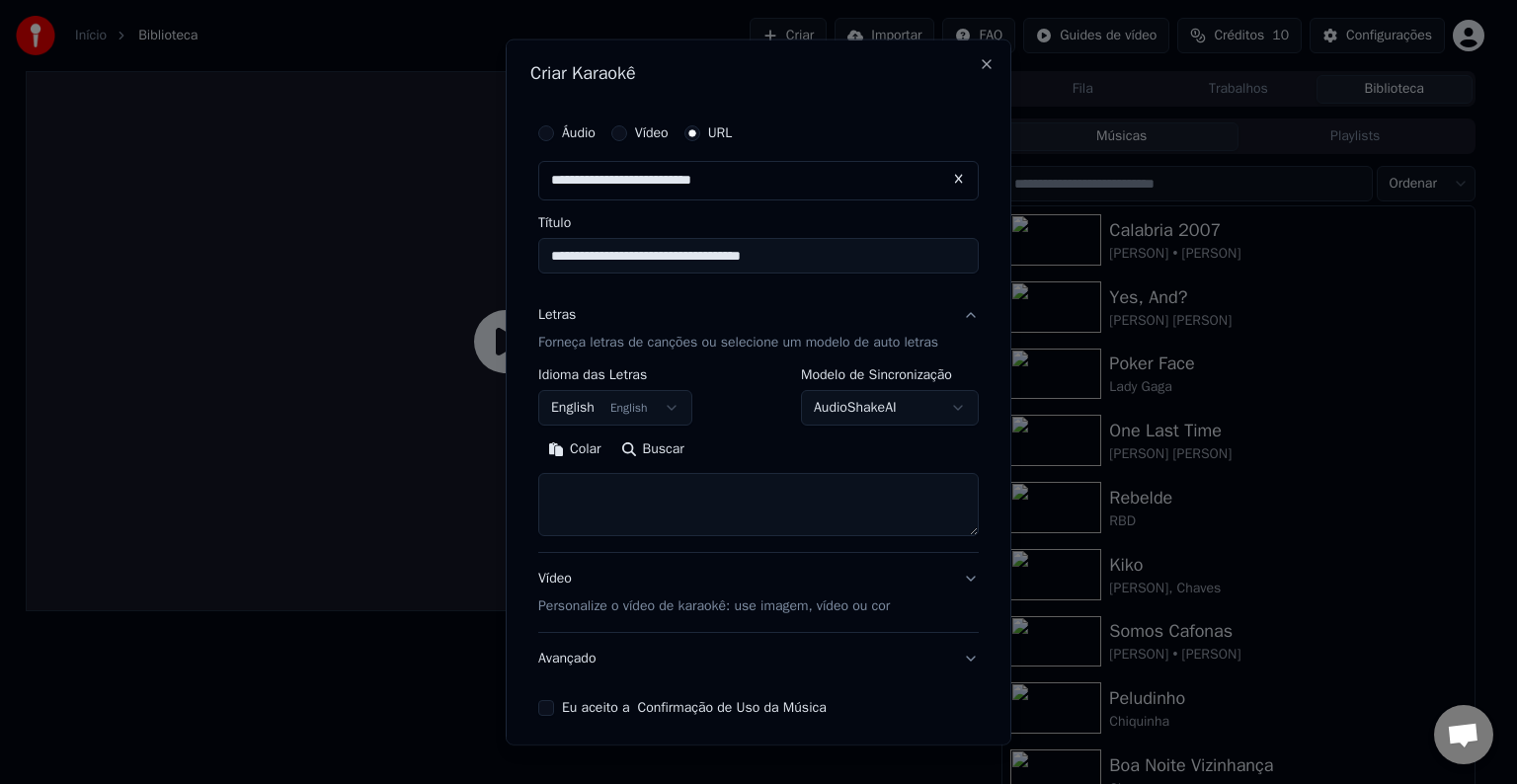 click on "Buscar" at bounding box center [653, 449] 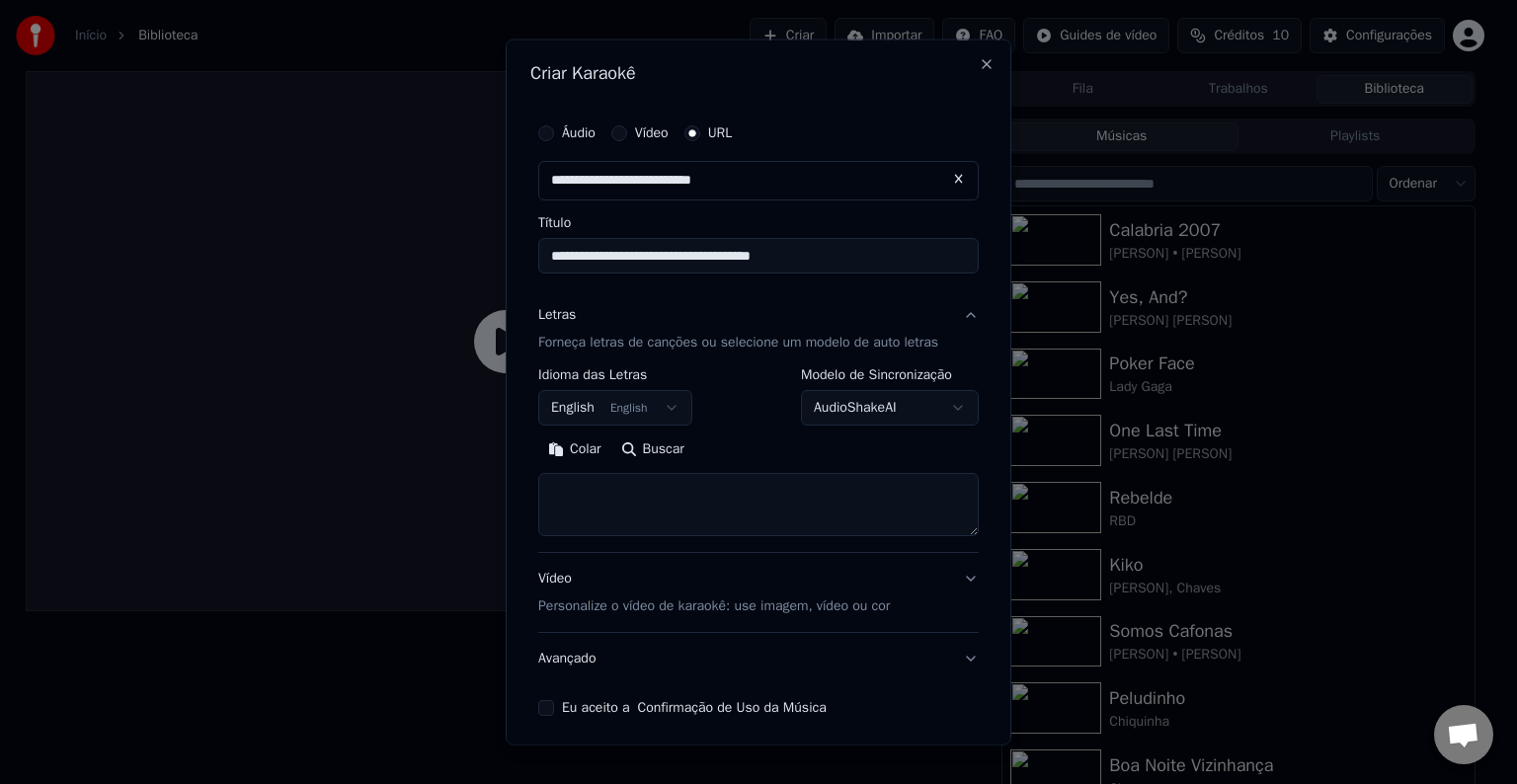 paste on "**********" 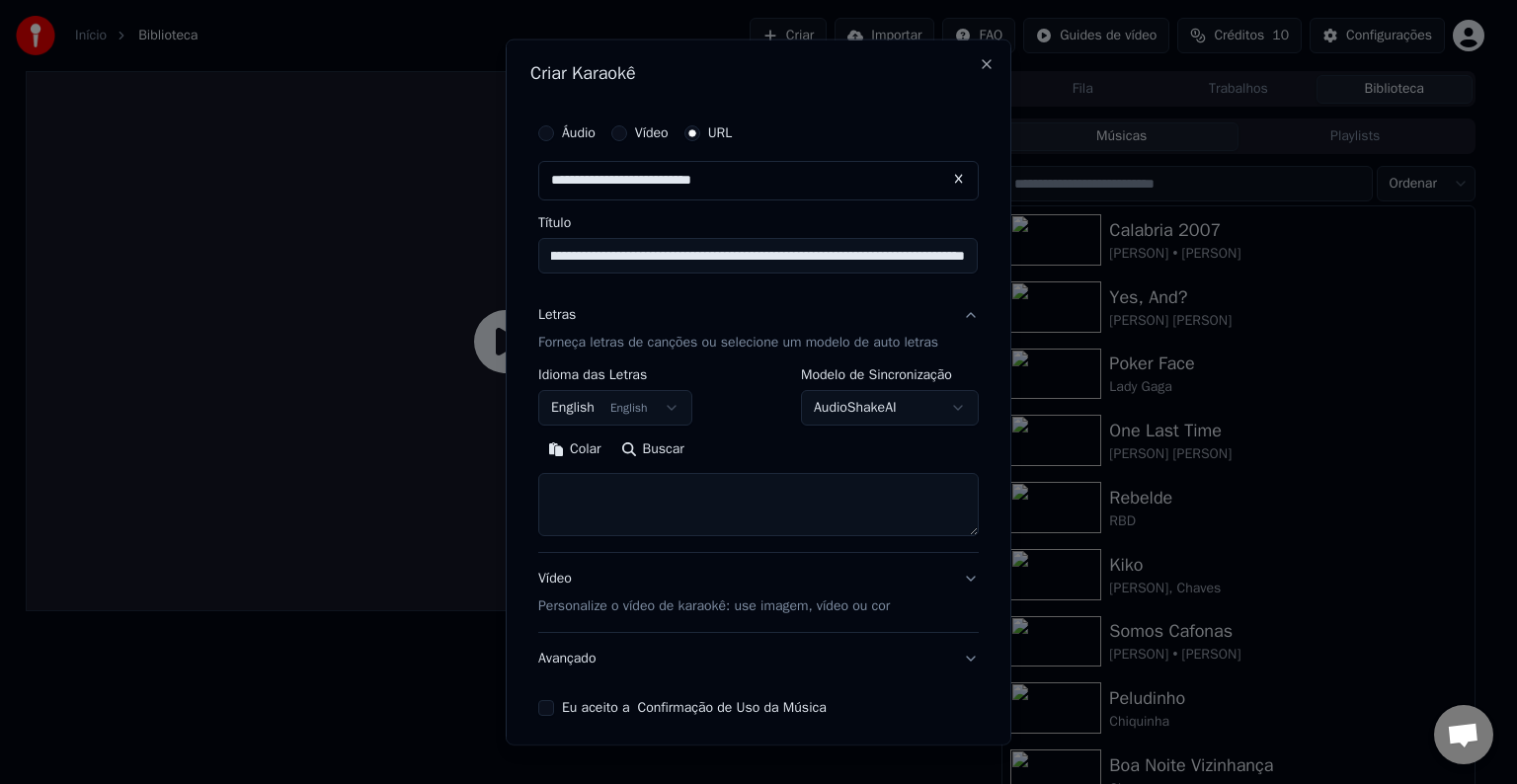 scroll, scrollTop: 0, scrollLeft: 968, axis: horizontal 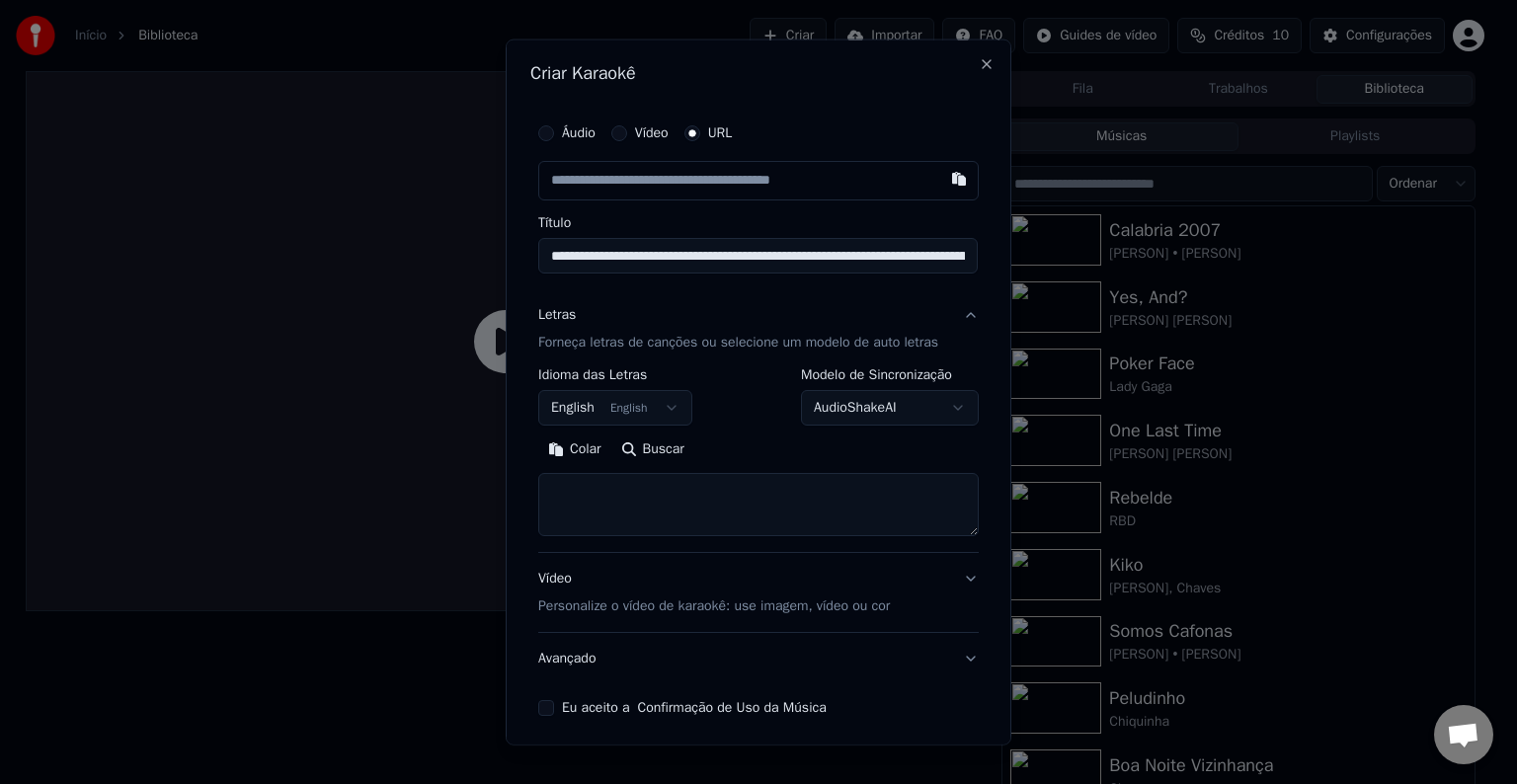 click on "Buscar" at bounding box center (653, 449) 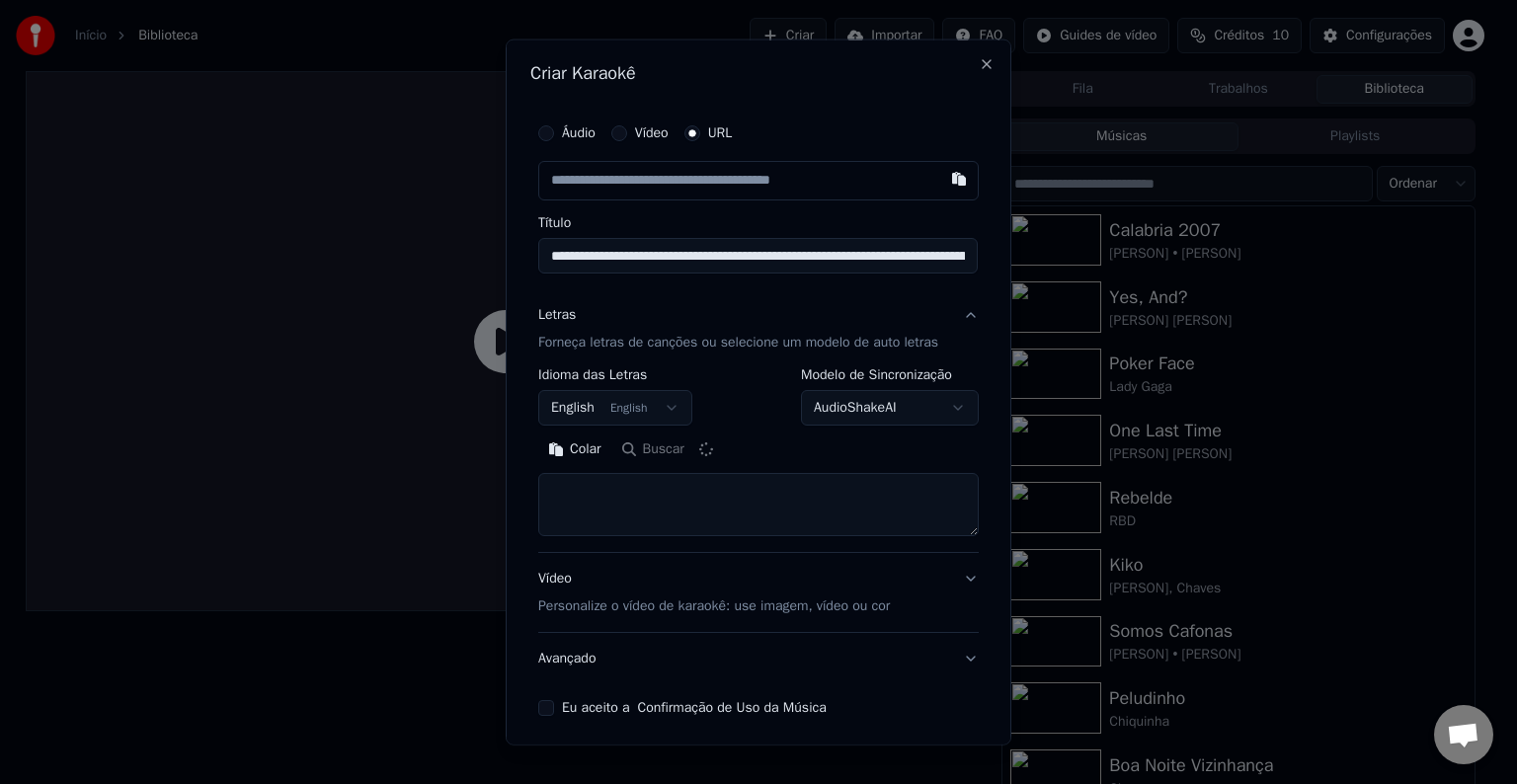 type on "**********" 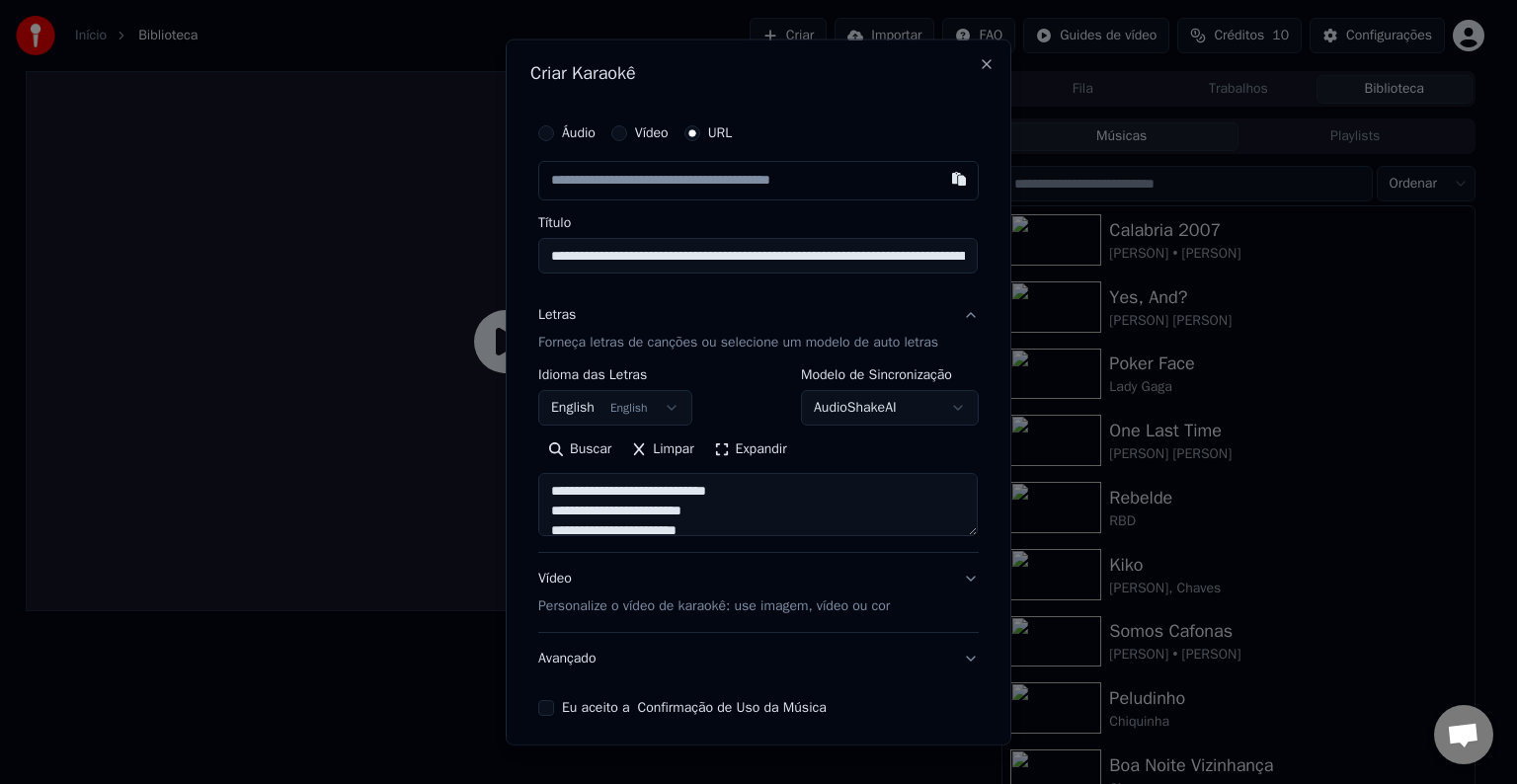 click on "**********" at bounding box center [758, 452] 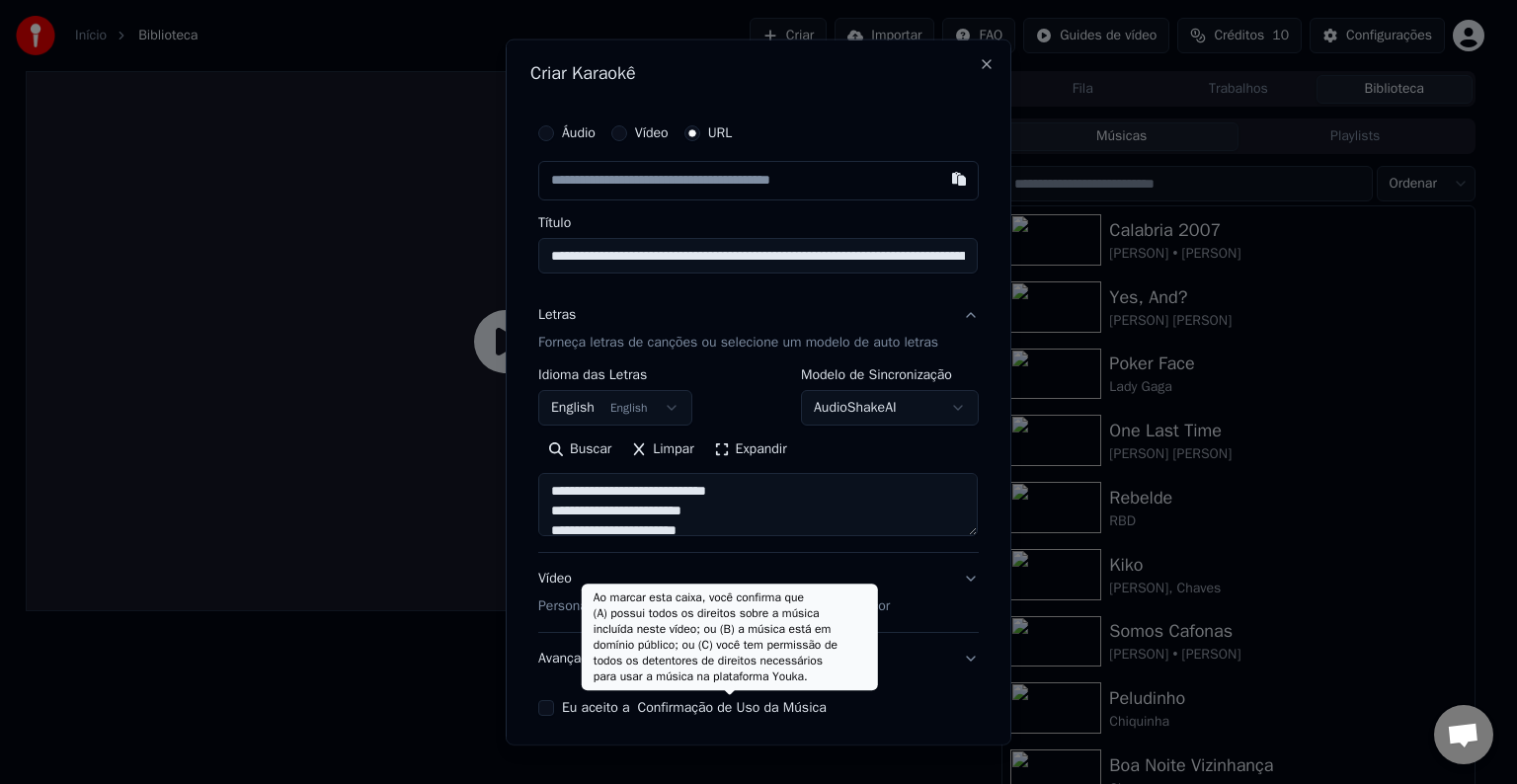 click on "Confirmação de Uso da Música" at bounding box center (732, 708) 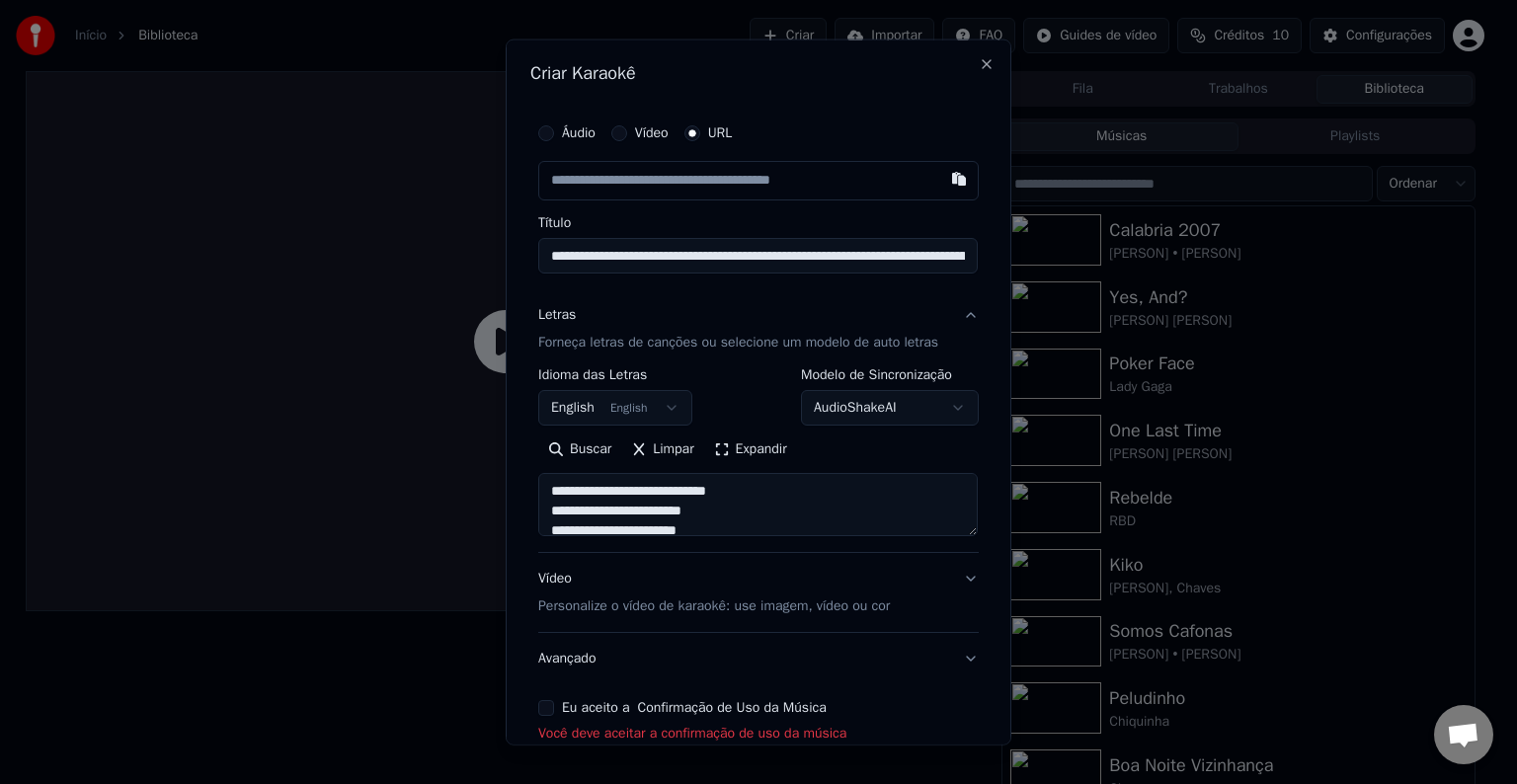 click on "Eu aceito a   Confirmação de Uso da Música" at bounding box center [546, 708] 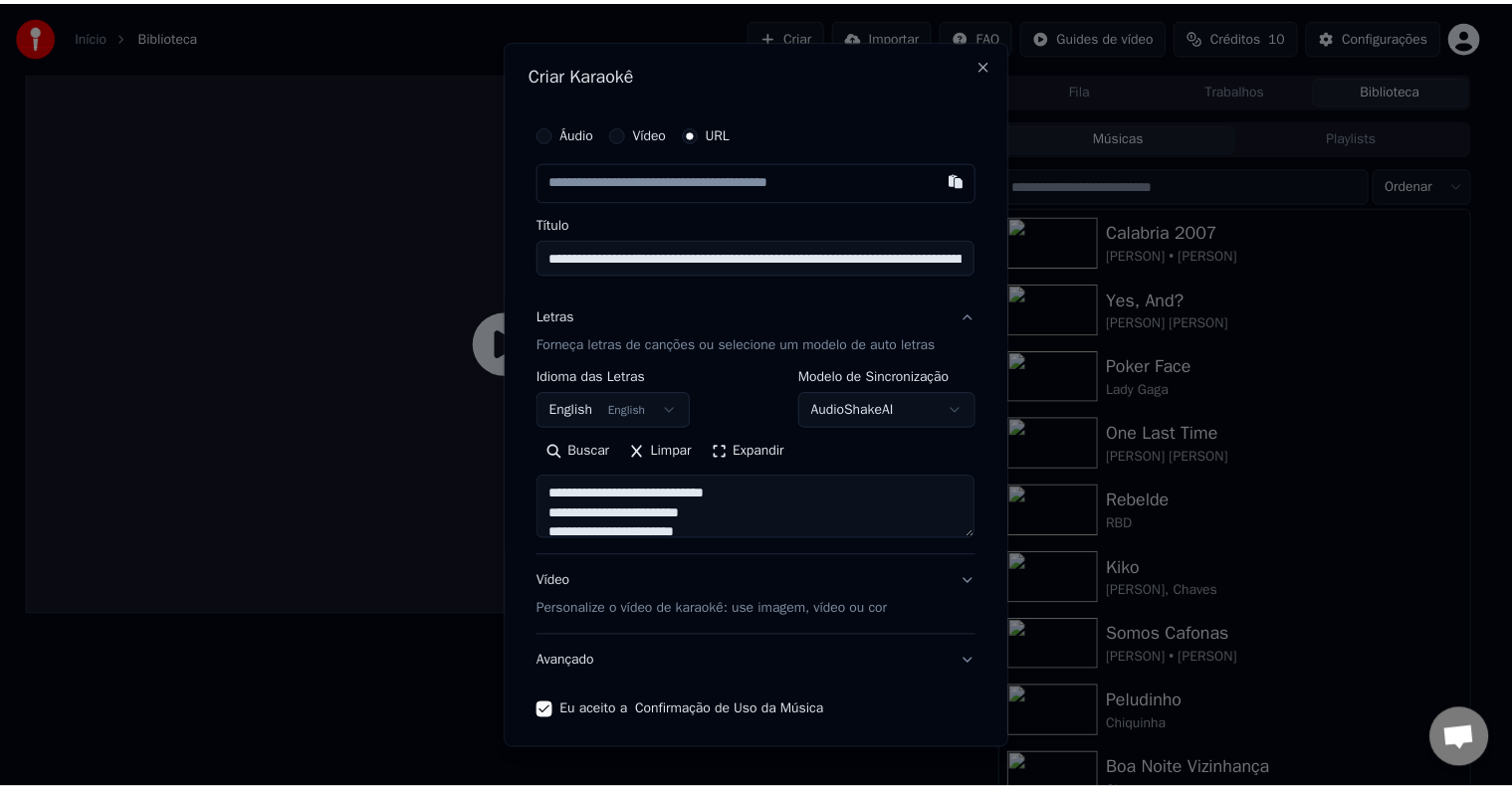 scroll, scrollTop: 78, scrollLeft: 0, axis: vertical 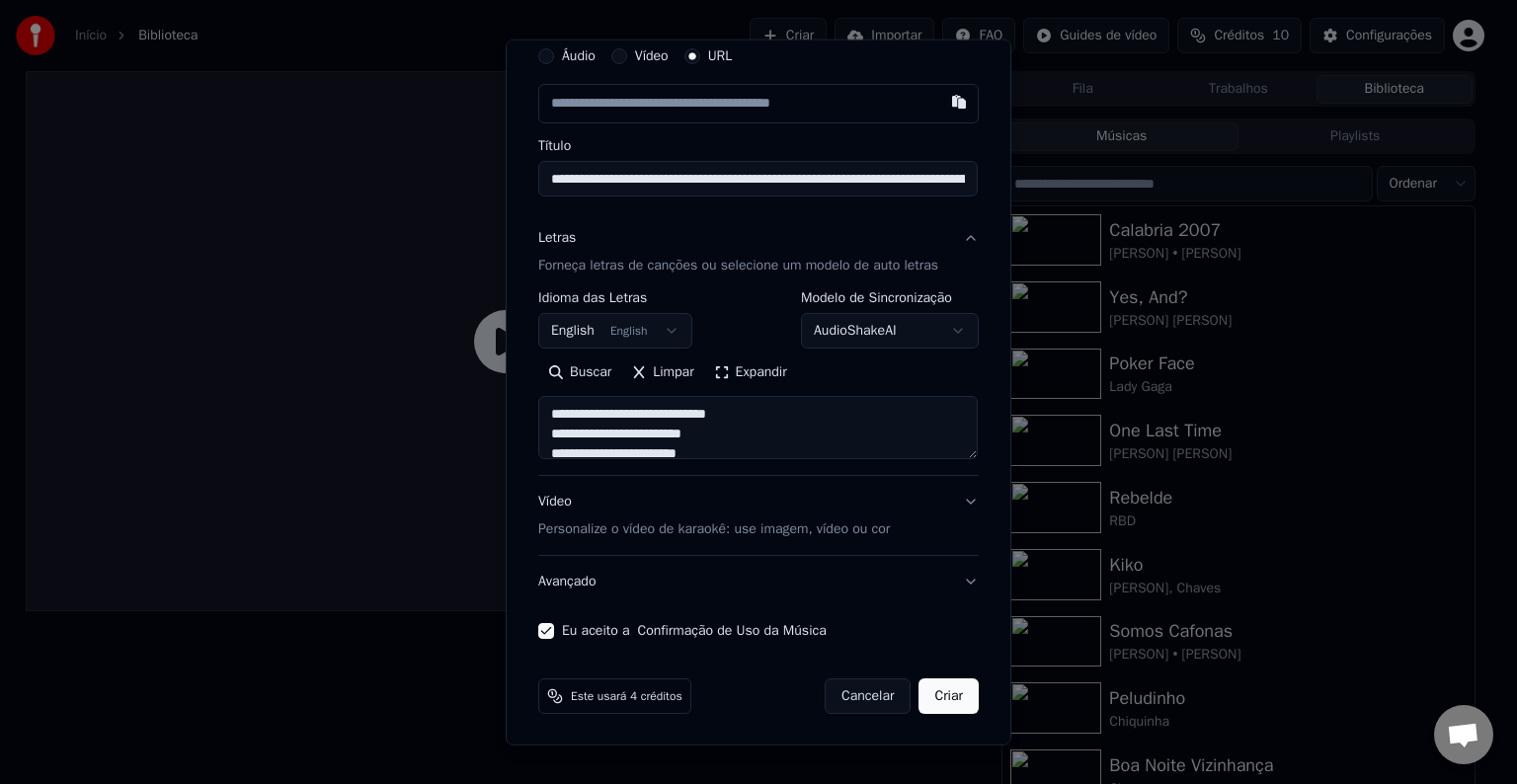 click on "Criar" at bounding box center (948, 696) 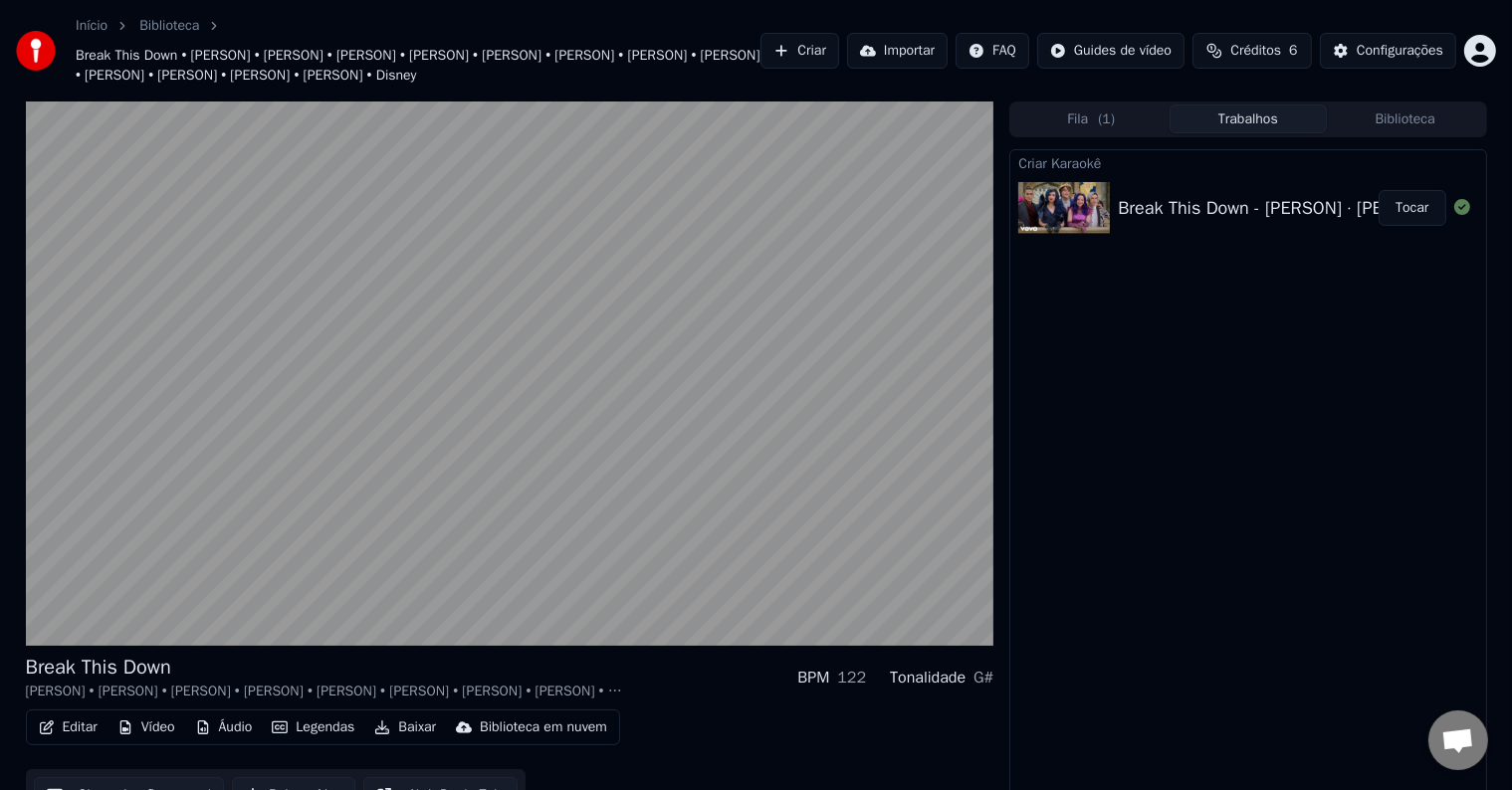 scroll, scrollTop: 51, scrollLeft: 0, axis: vertical 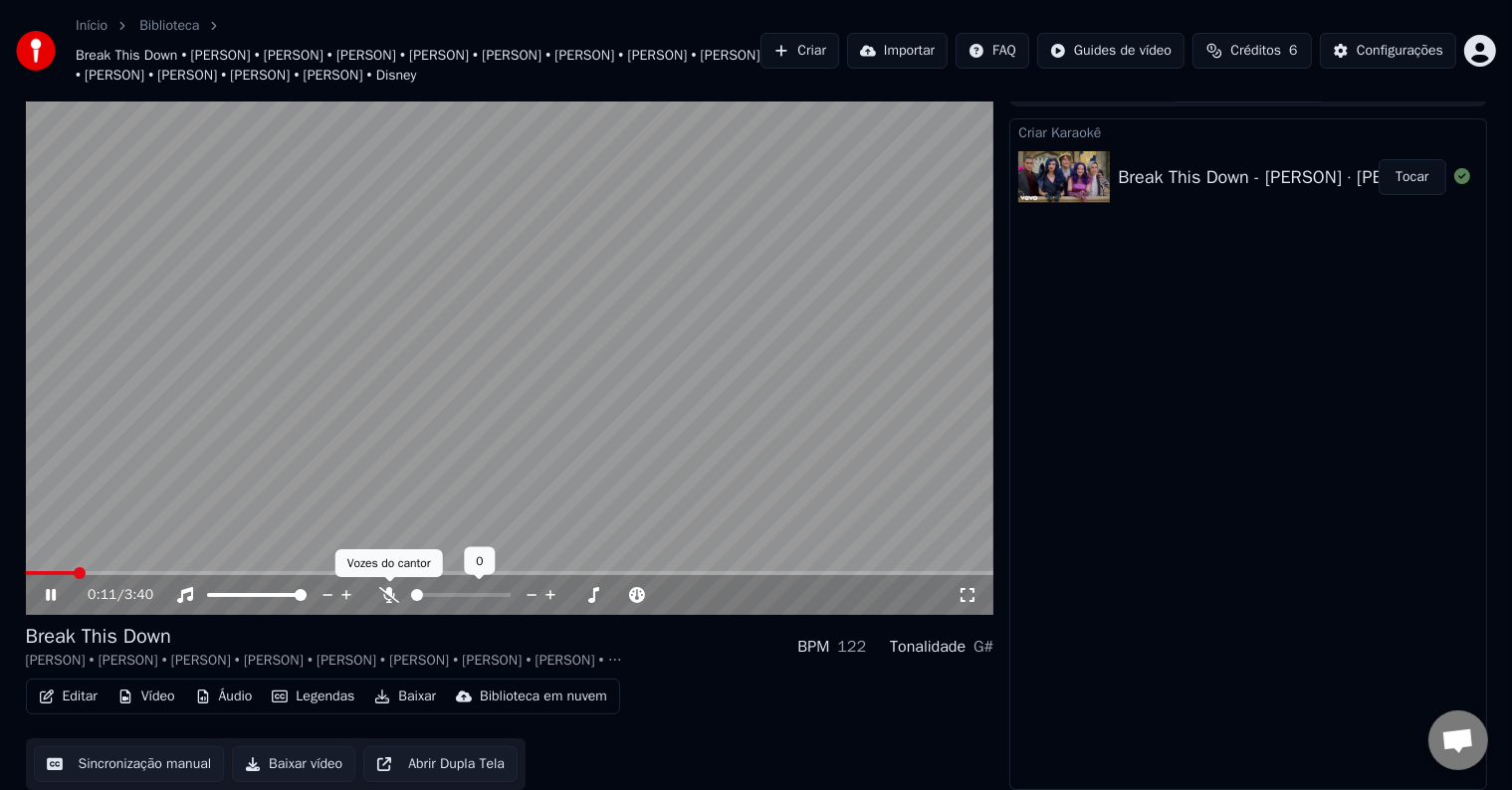 click 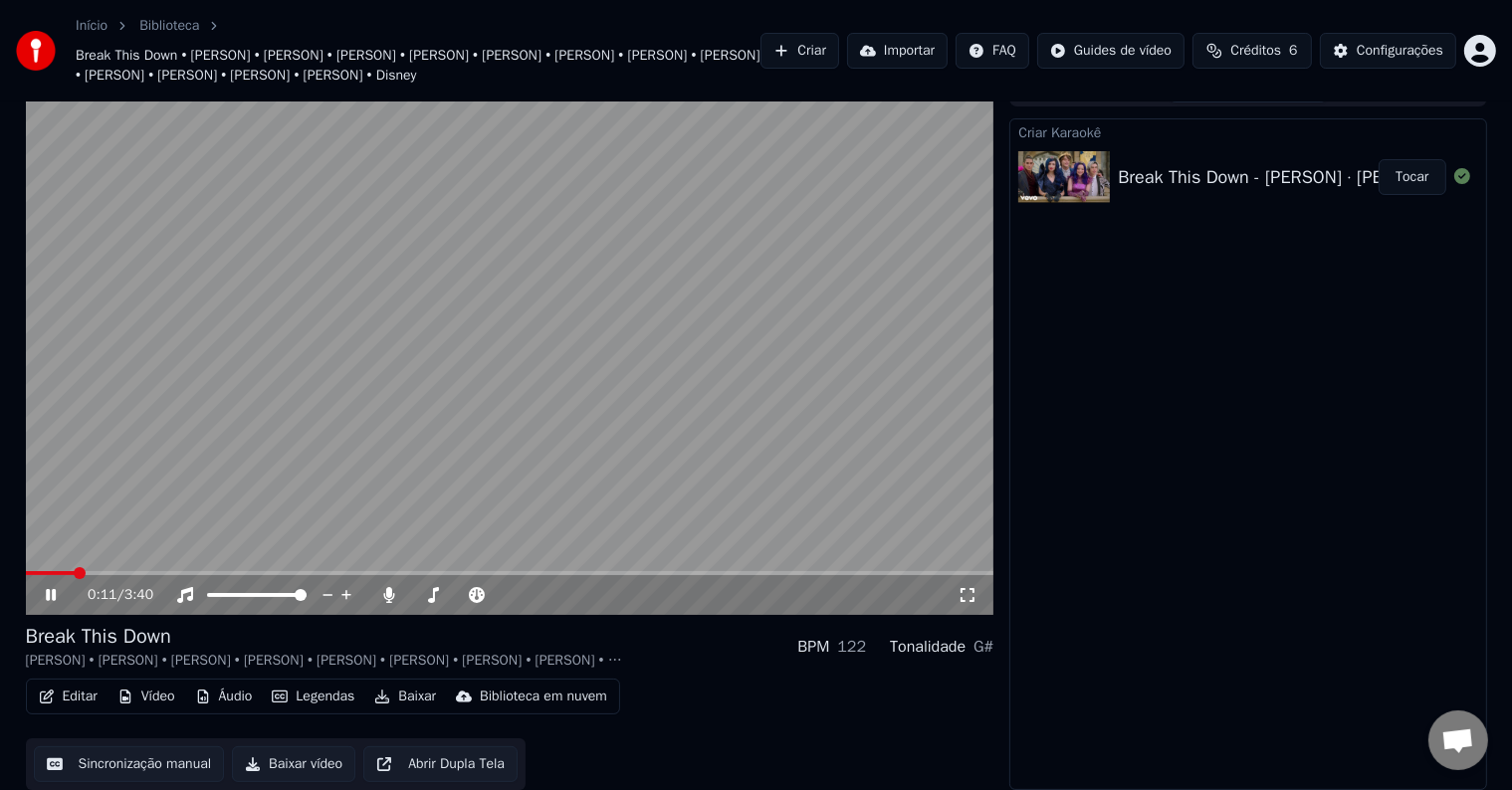 click on "0:11  /  3:40" at bounding box center (510, 595) 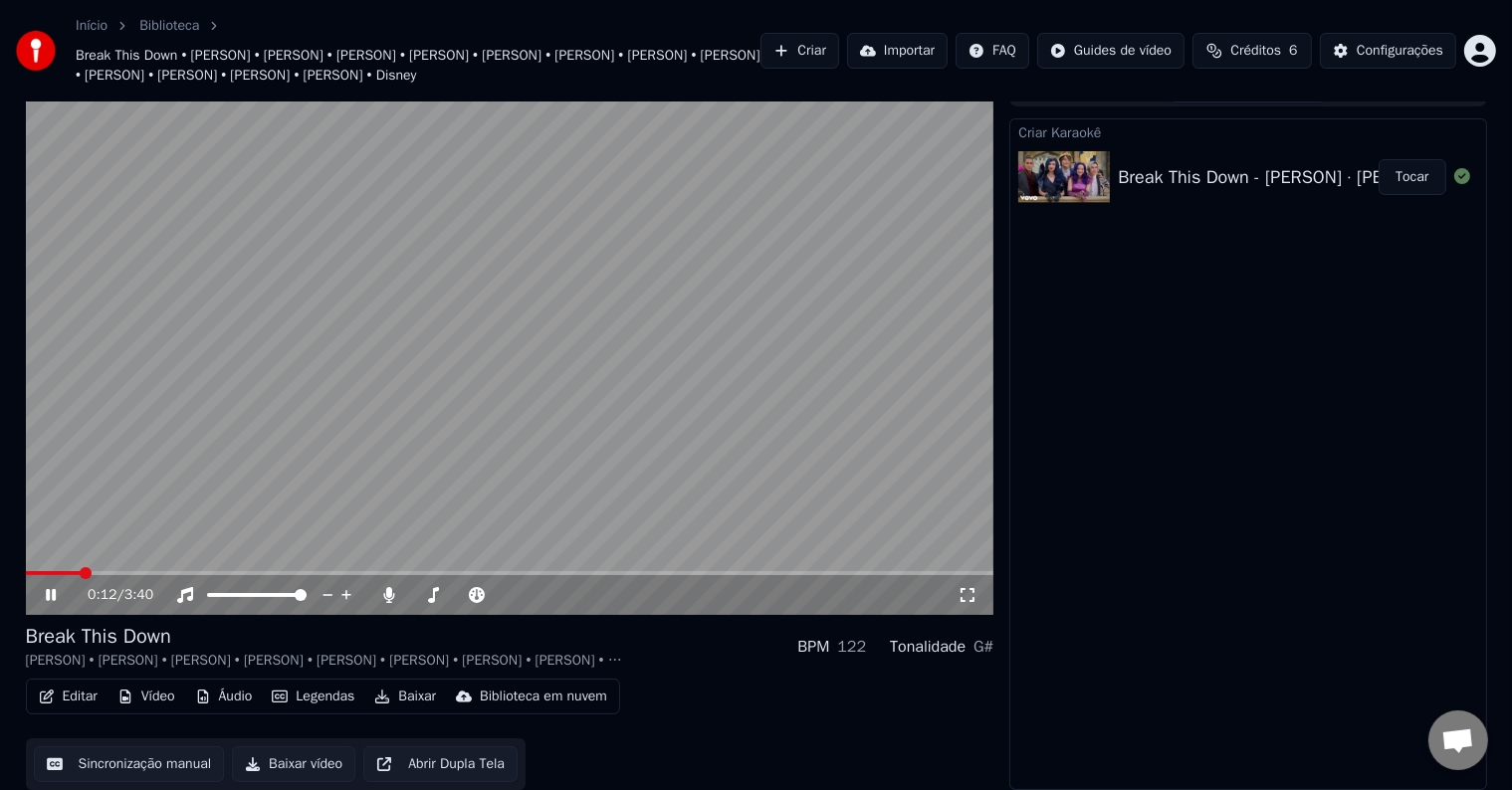 click 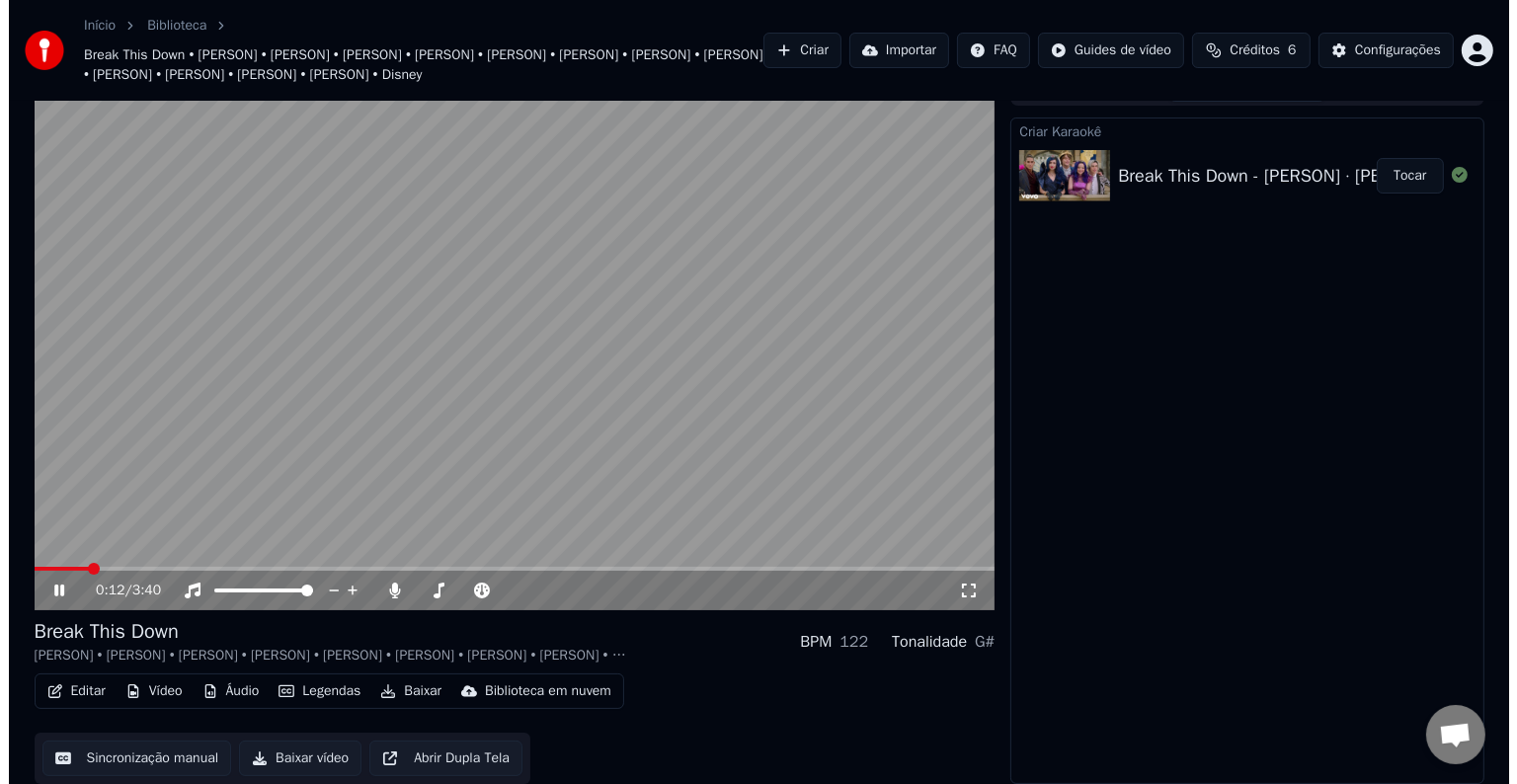 scroll, scrollTop: 0, scrollLeft: 0, axis: both 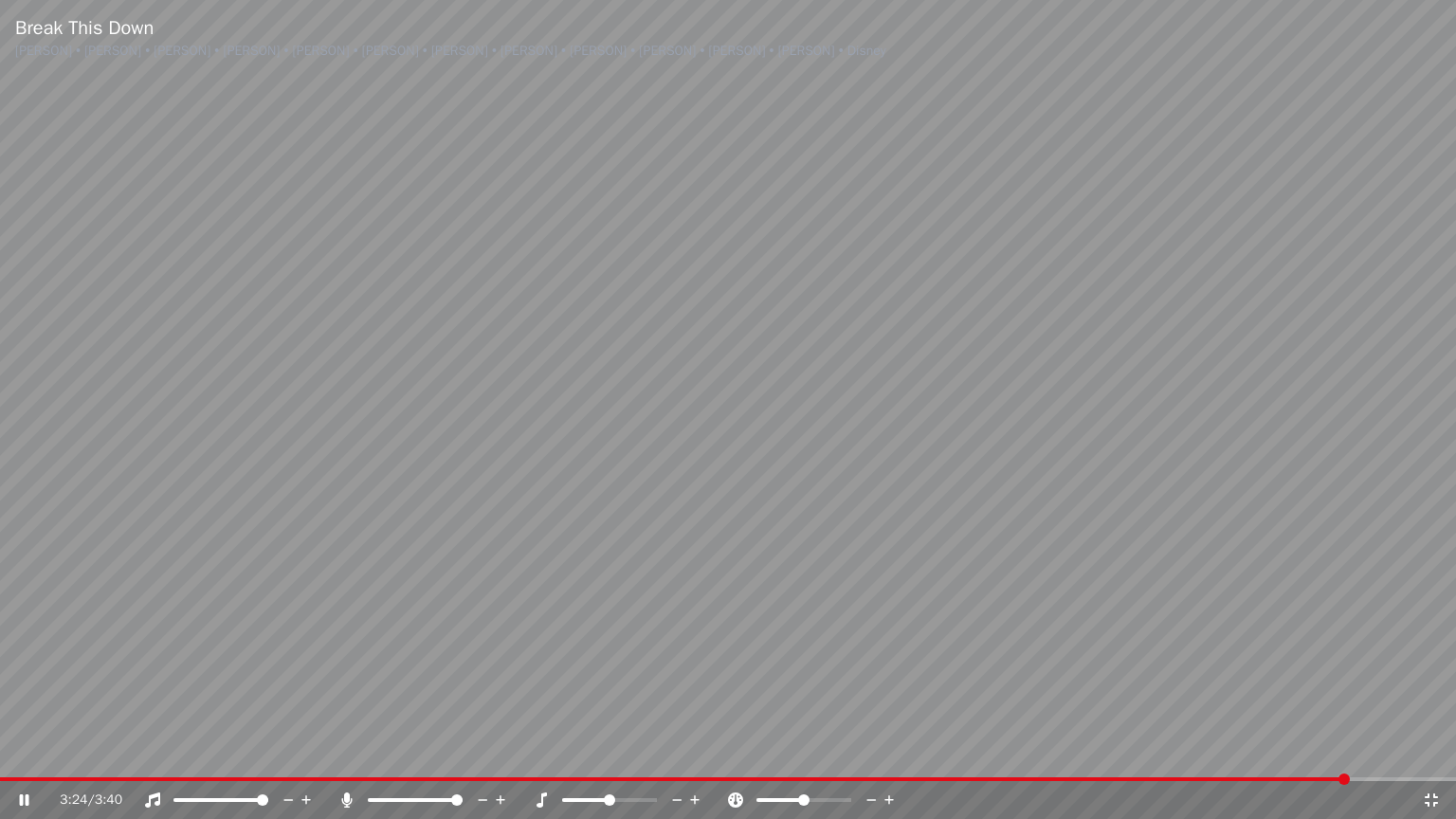 click on "3:24 / 3:40" at bounding box center [728, 800] 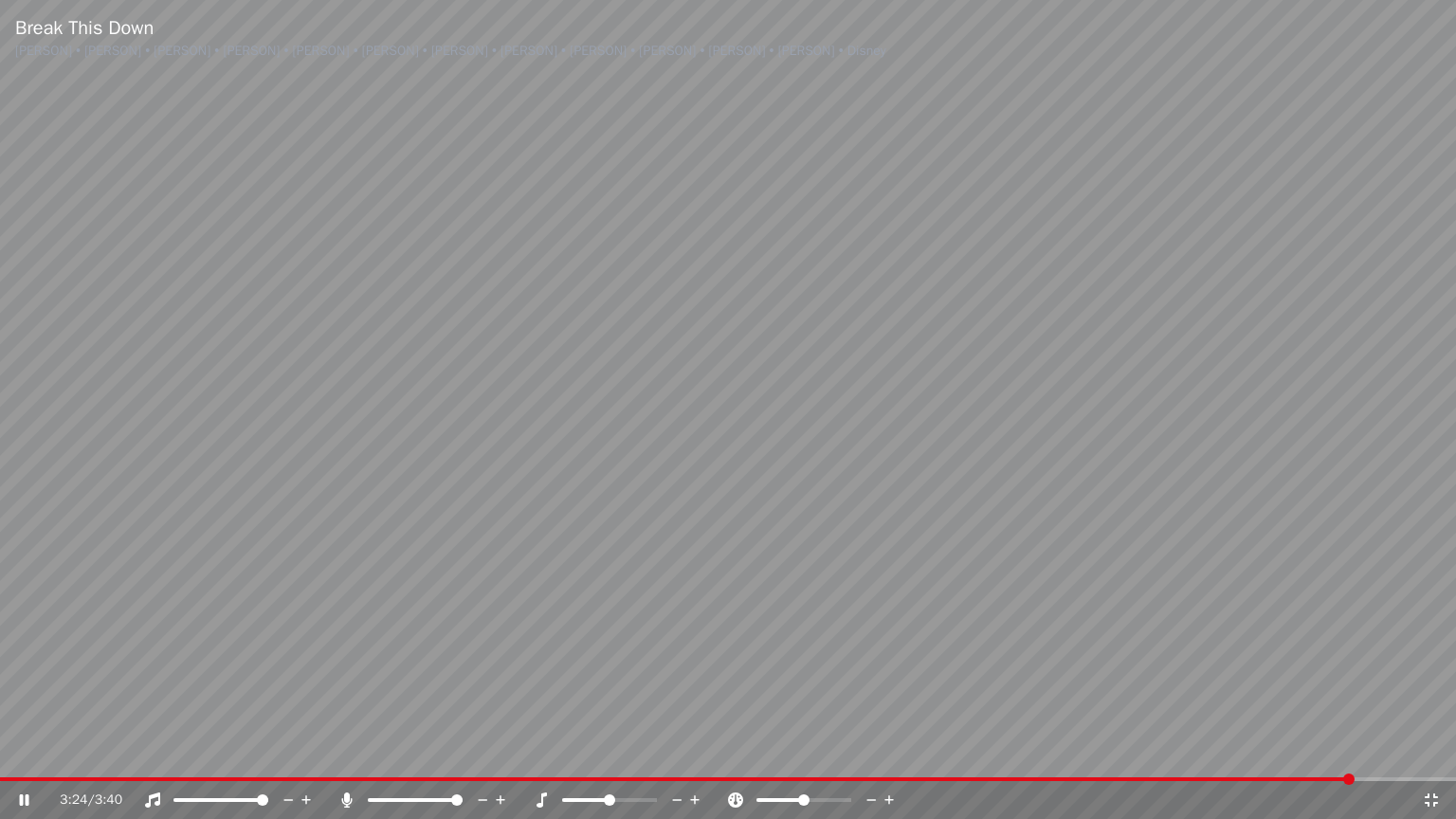 click 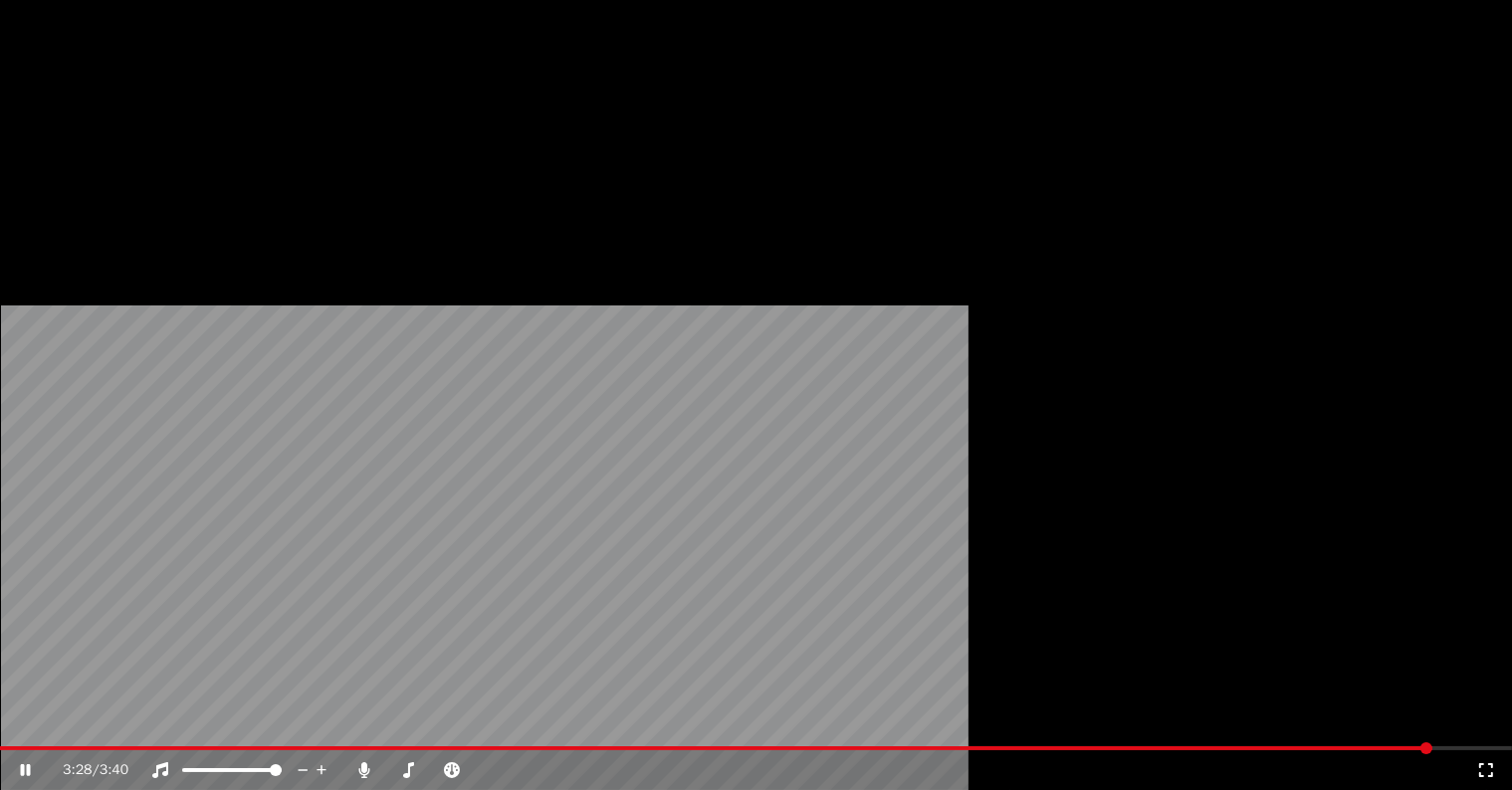 click on "Editar" at bounding box center [68, 183] 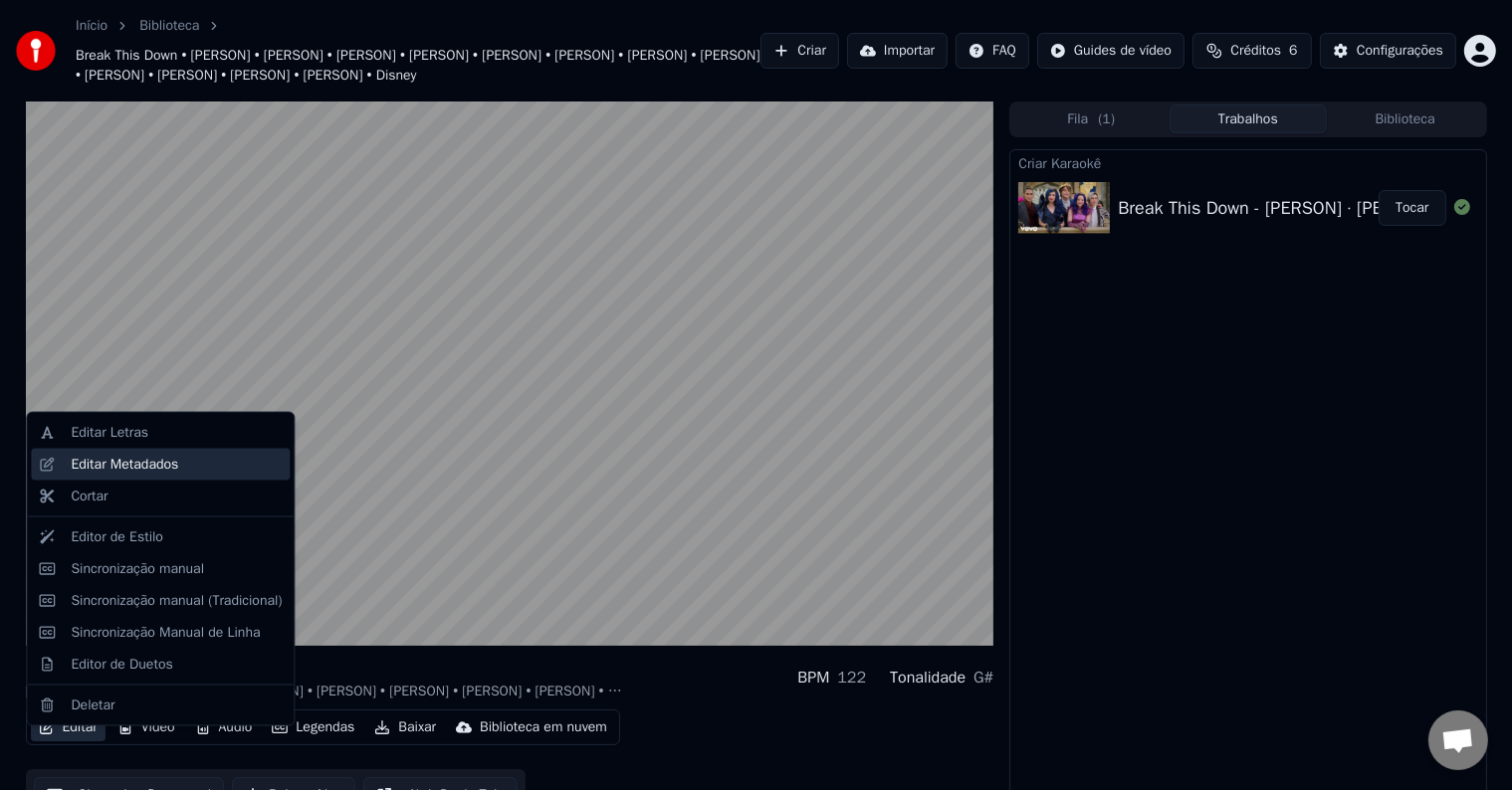 click on "Editar Metadados" at bounding box center (176, 465) 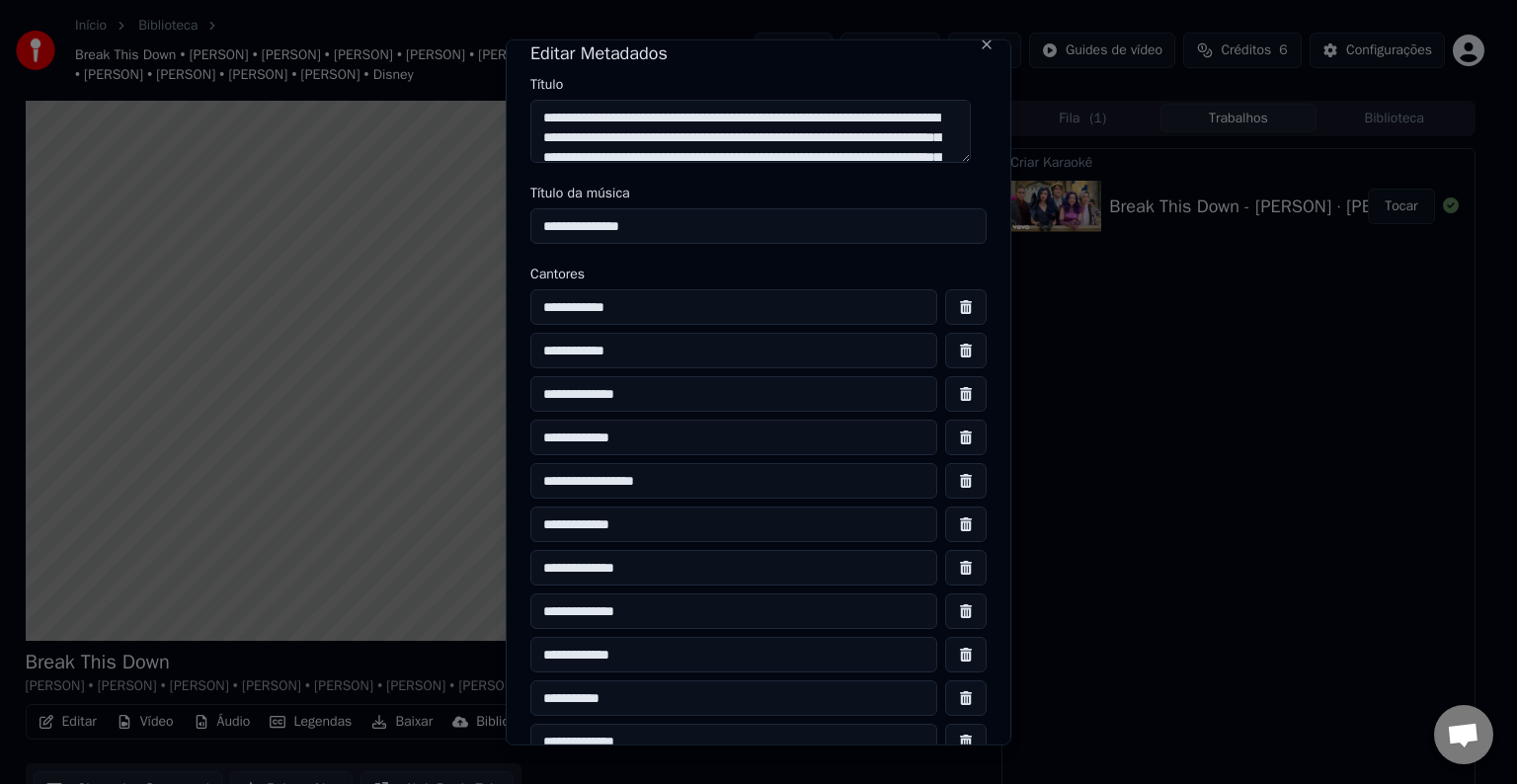 scroll, scrollTop: 0, scrollLeft: 0, axis: both 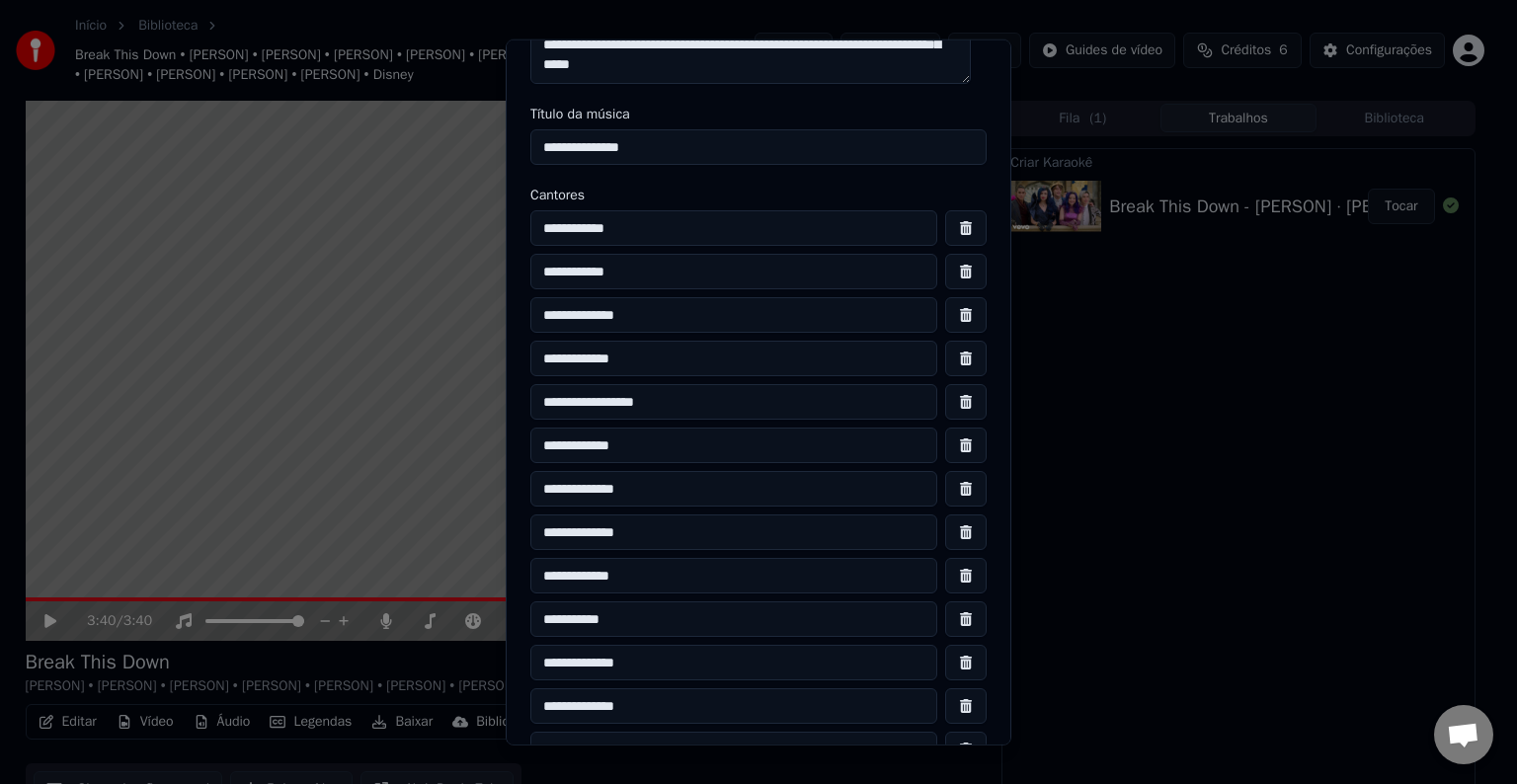 drag, startPoint x: 654, startPoint y: 134, endPoint x: 765, endPoint y: 59, distance: 133.96268 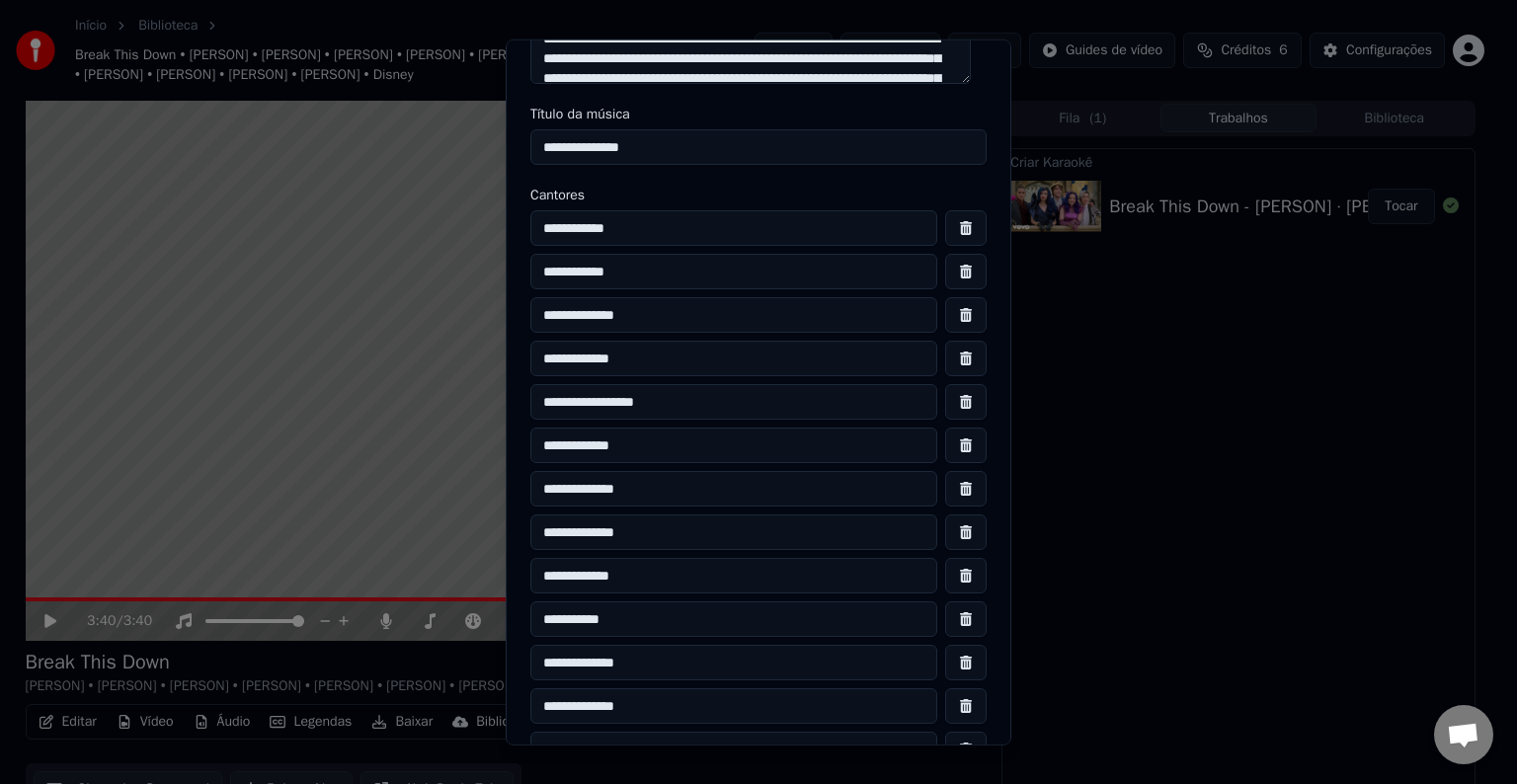 scroll, scrollTop: 0, scrollLeft: 0, axis: both 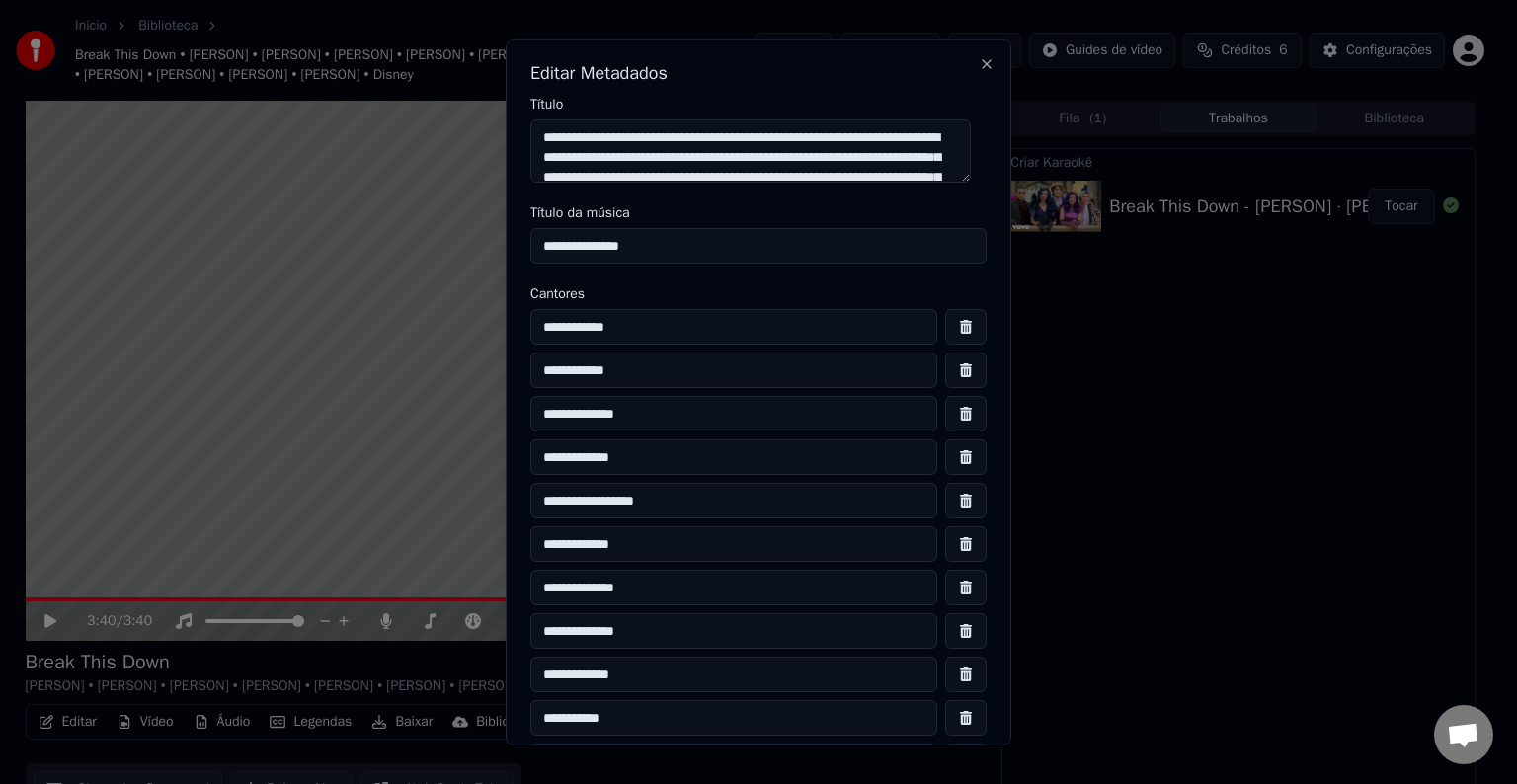 drag, startPoint x: 758, startPoint y: 48, endPoint x: 661, endPoint y: 126, distance: 124.47088 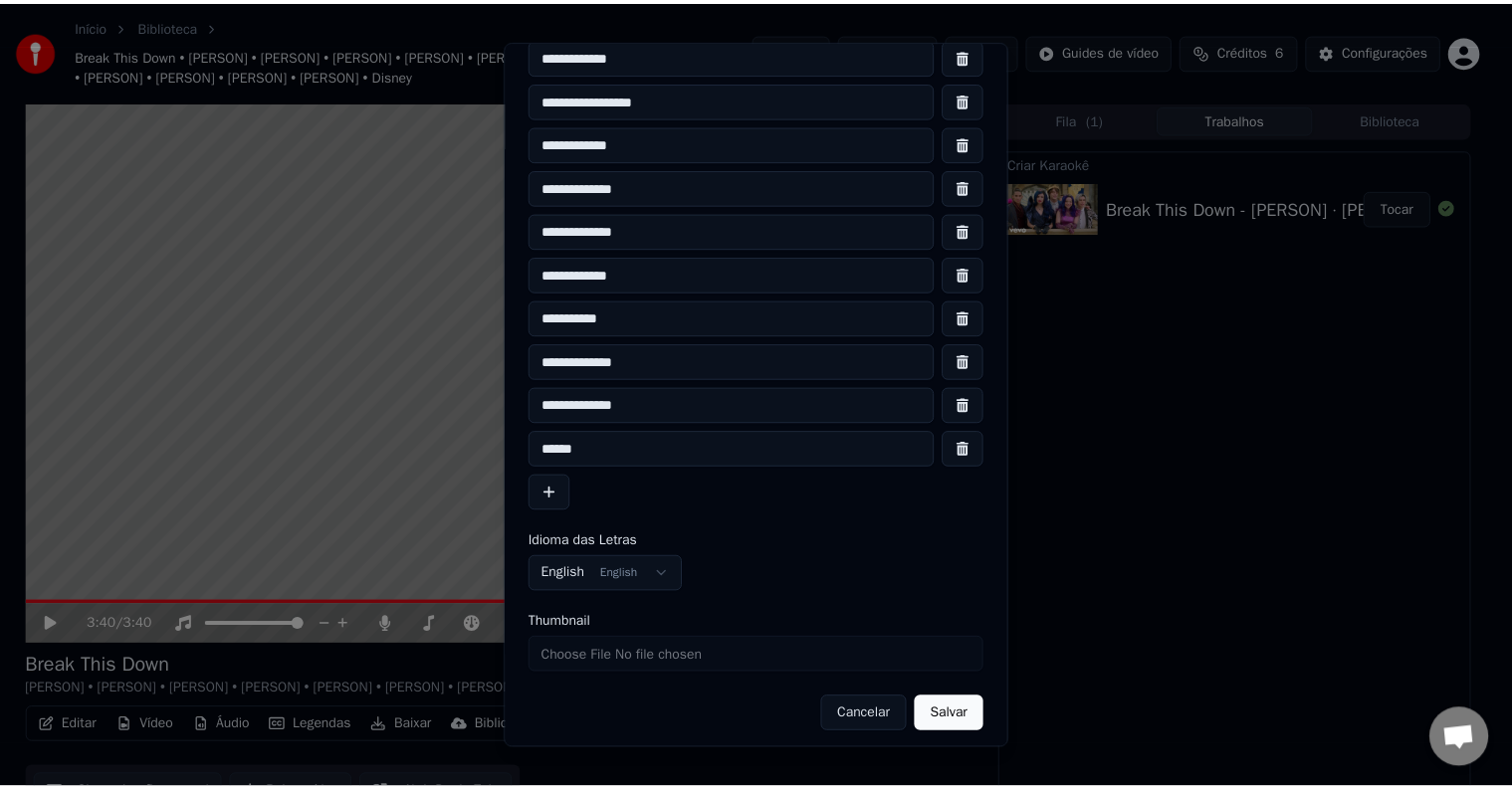scroll, scrollTop: 413, scrollLeft: 0, axis: vertical 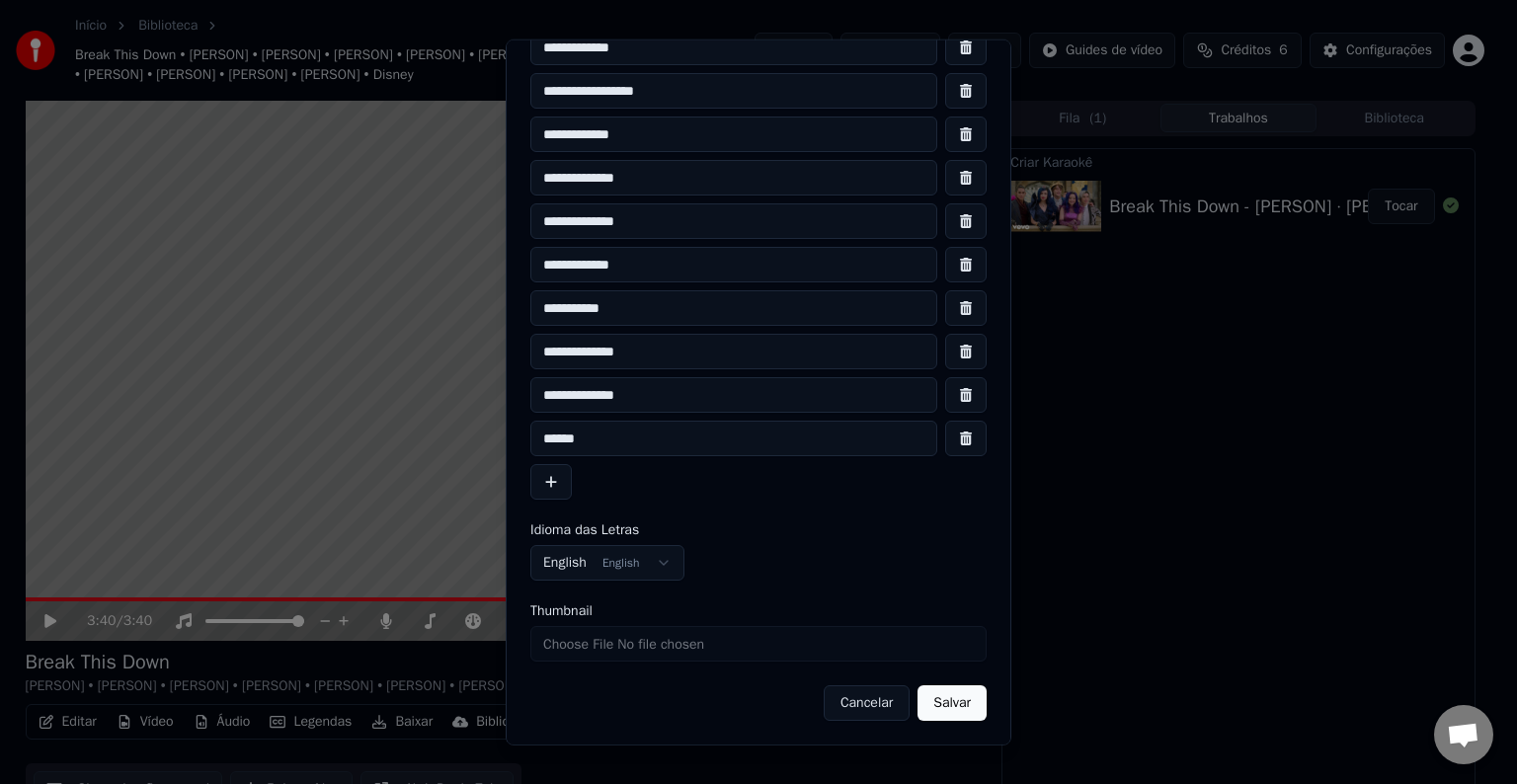 type on "**********" 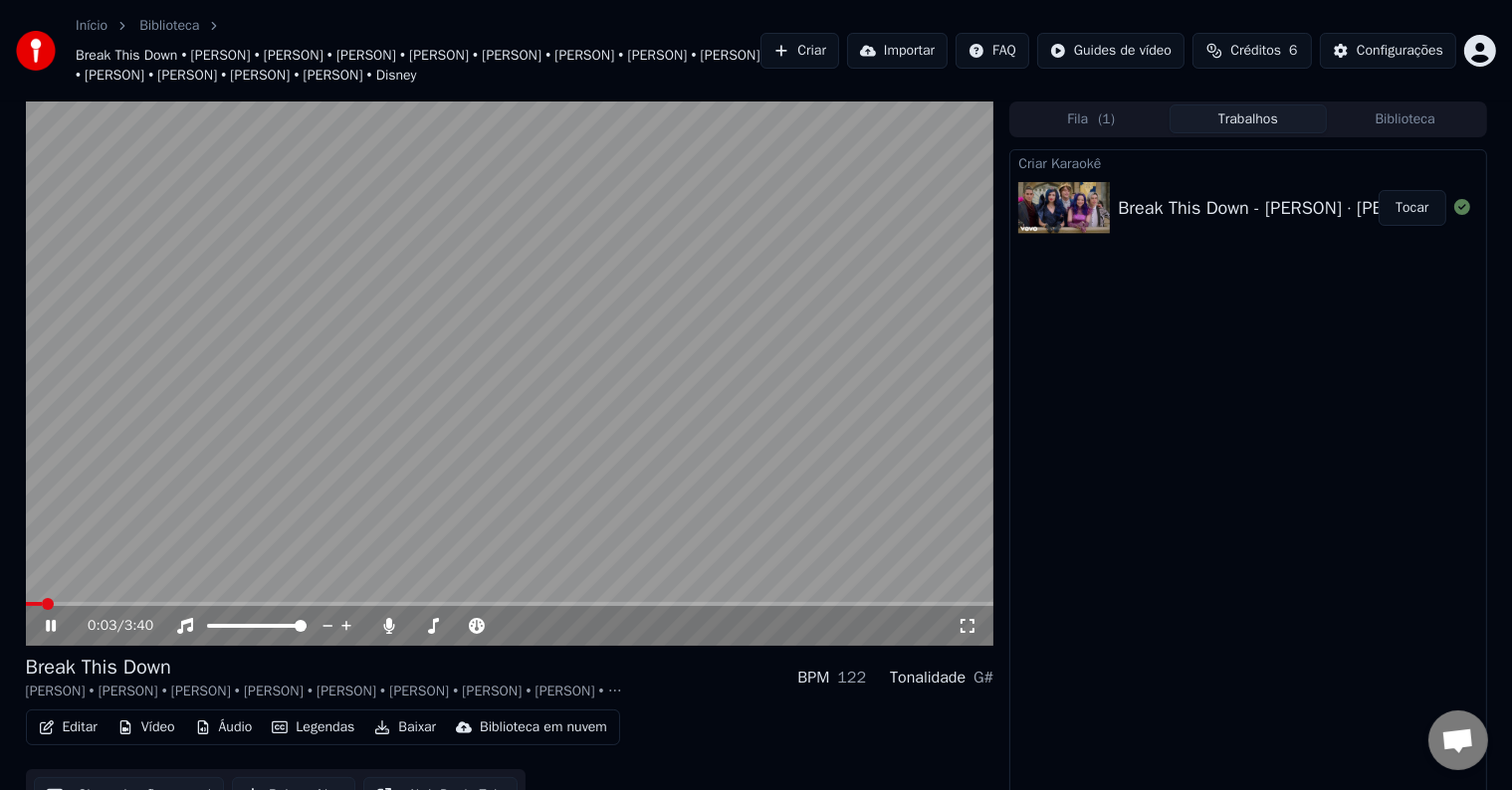 click on "Editar" at bounding box center [68, 727] 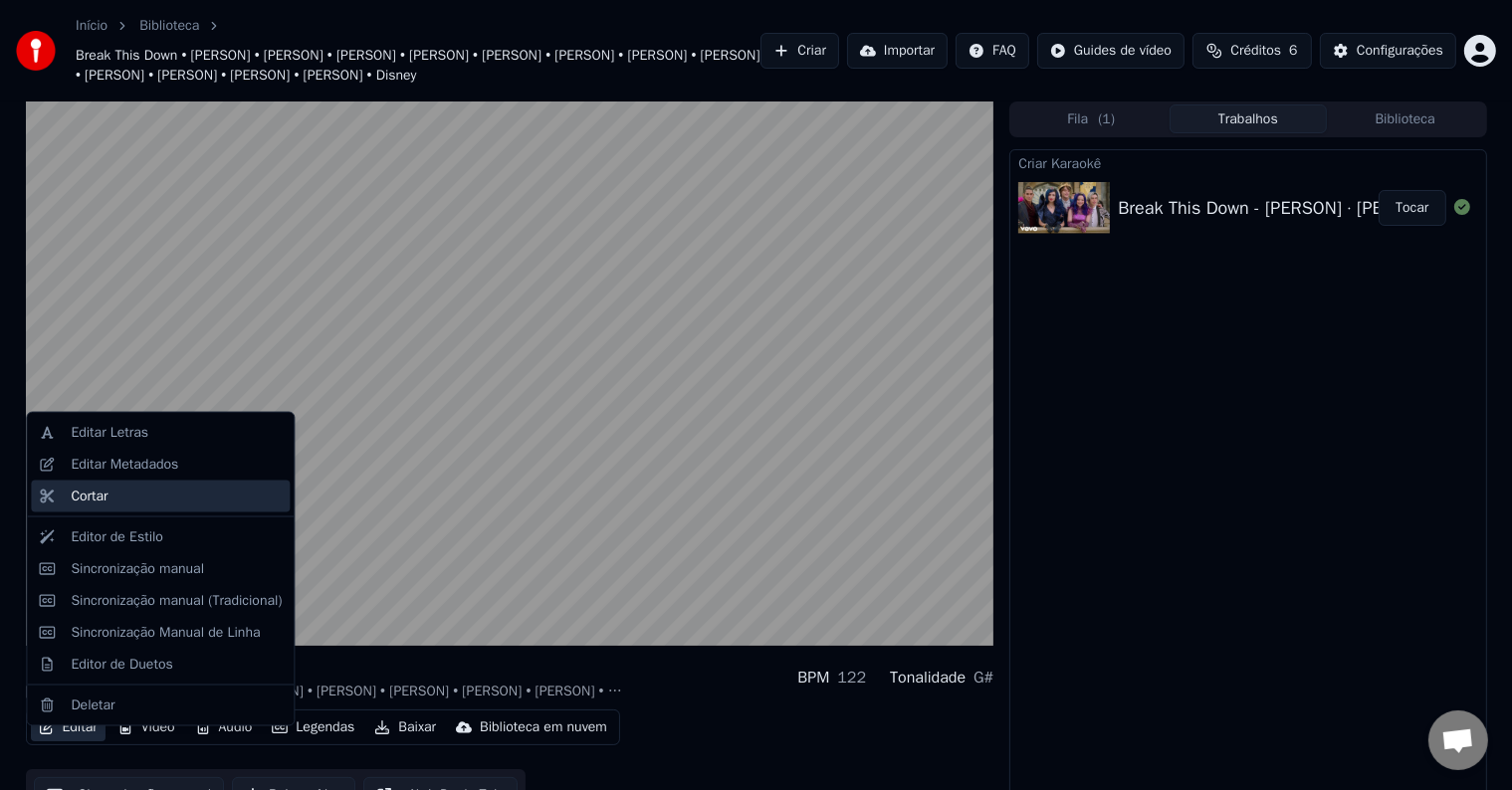 click on "Cortar" at bounding box center (176, 496) 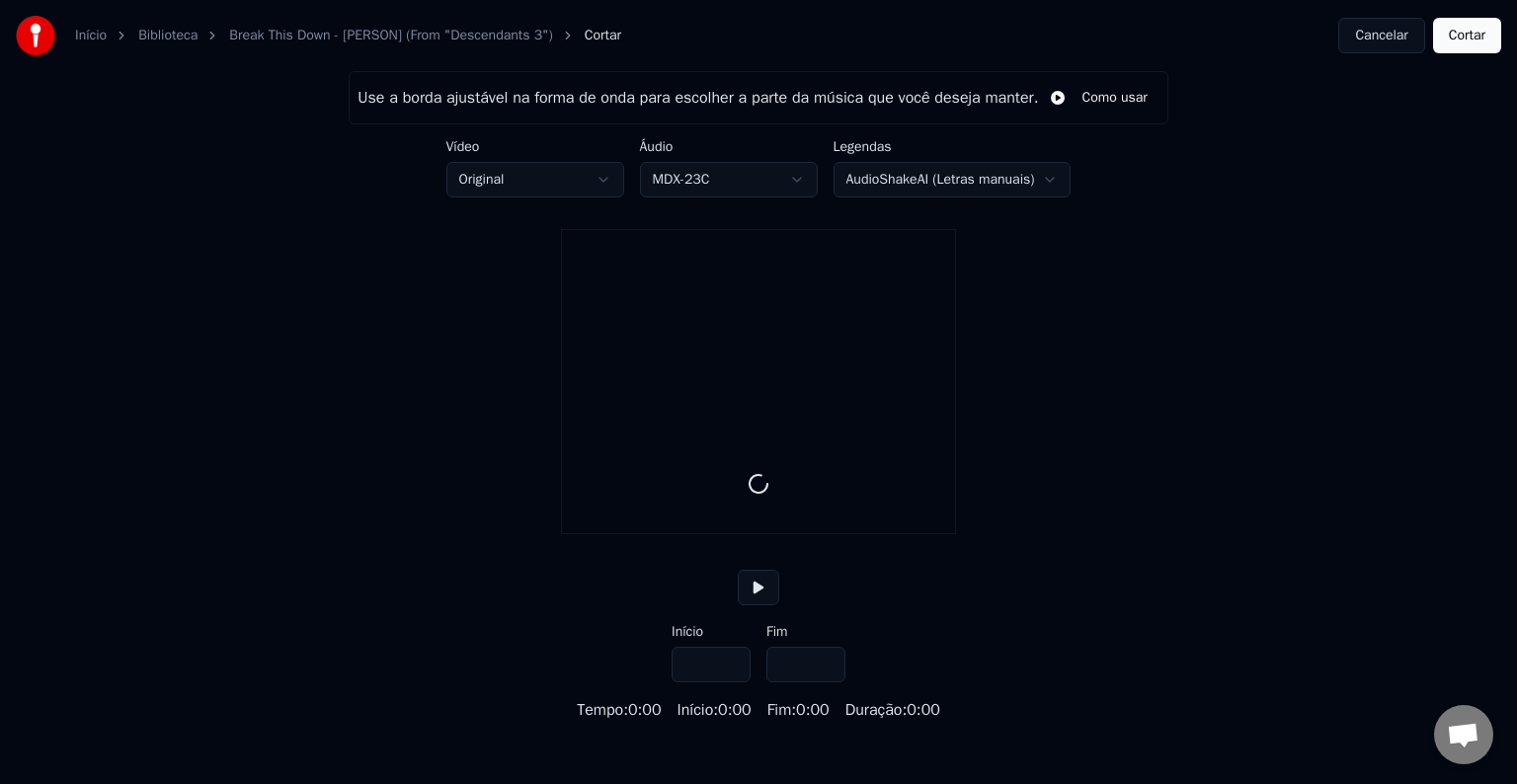 type on "*****" 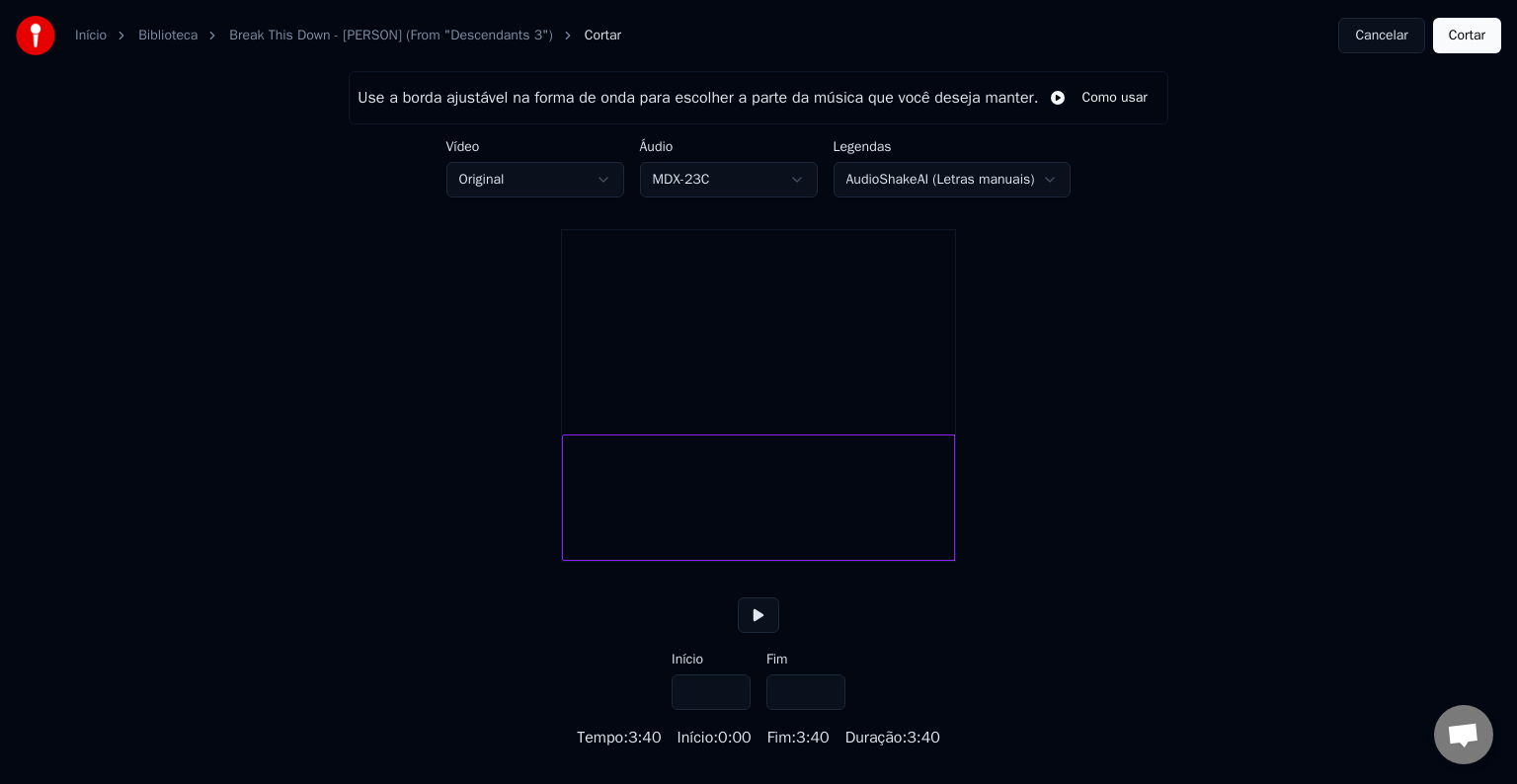 click on "Cancelar" at bounding box center [1381, 36] 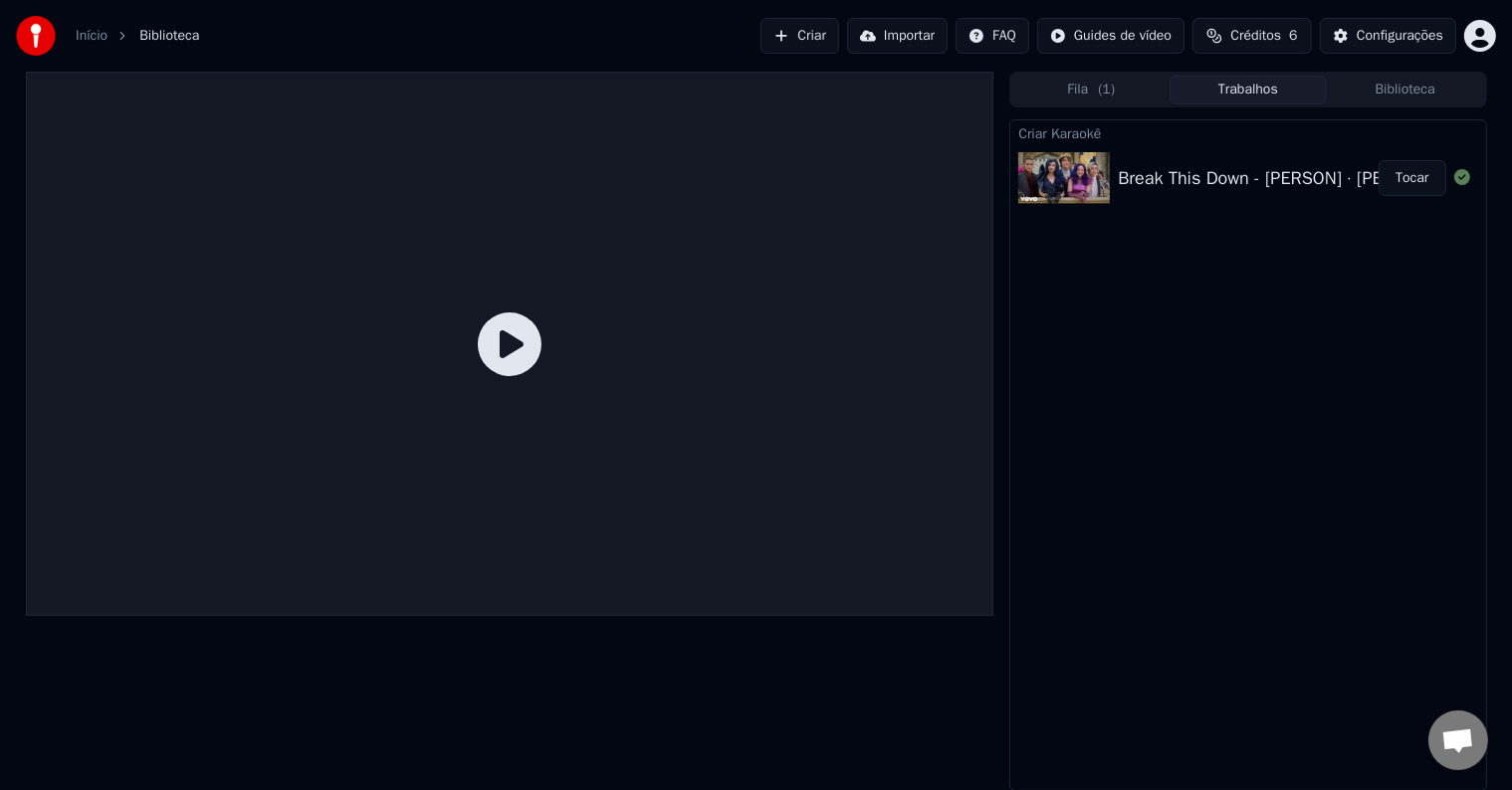 click on "Criar Karaokê" at bounding box center [1247, 132] 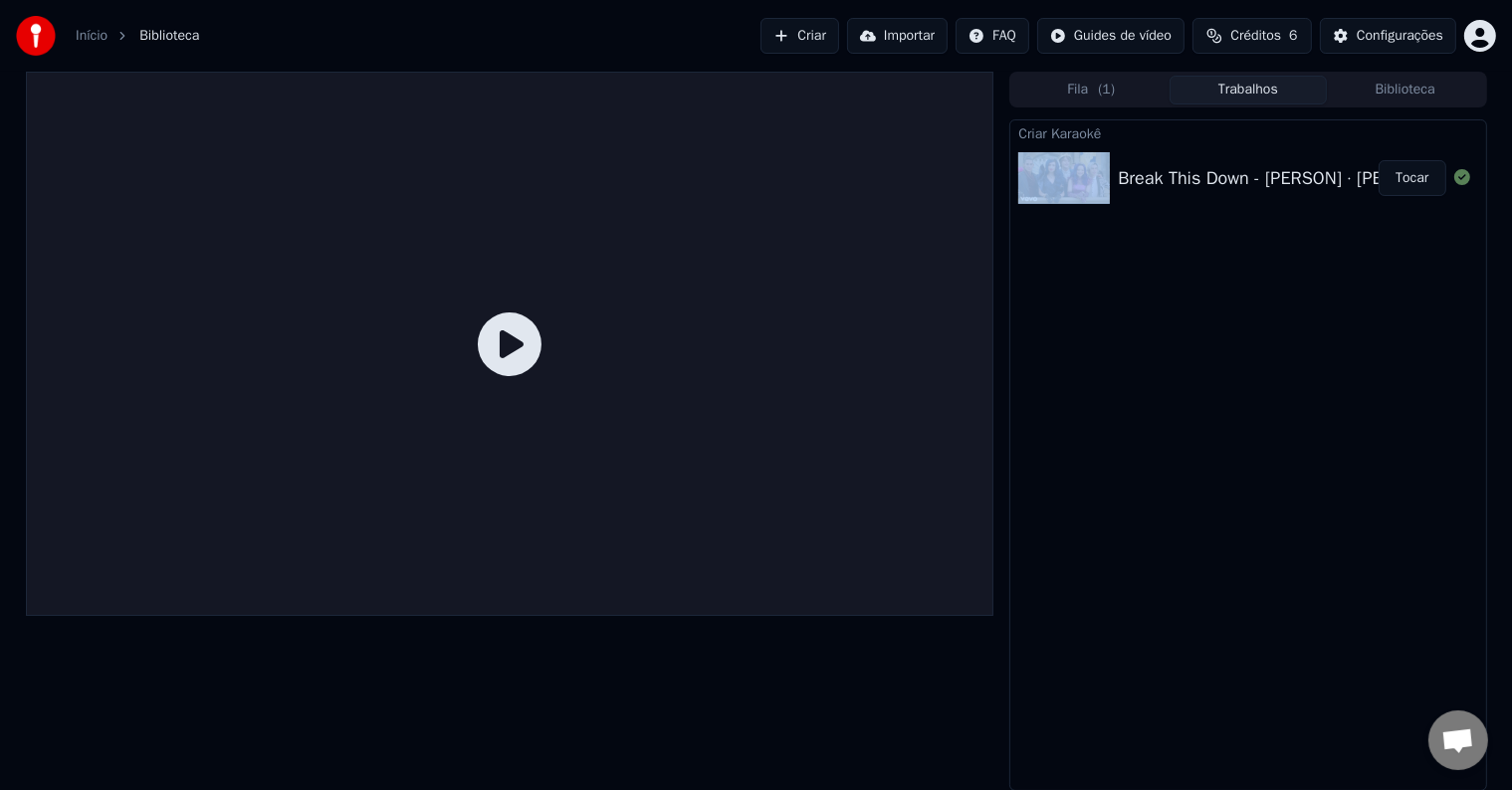 click on "Criar Karaokê" at bounding box center (1247, 132) 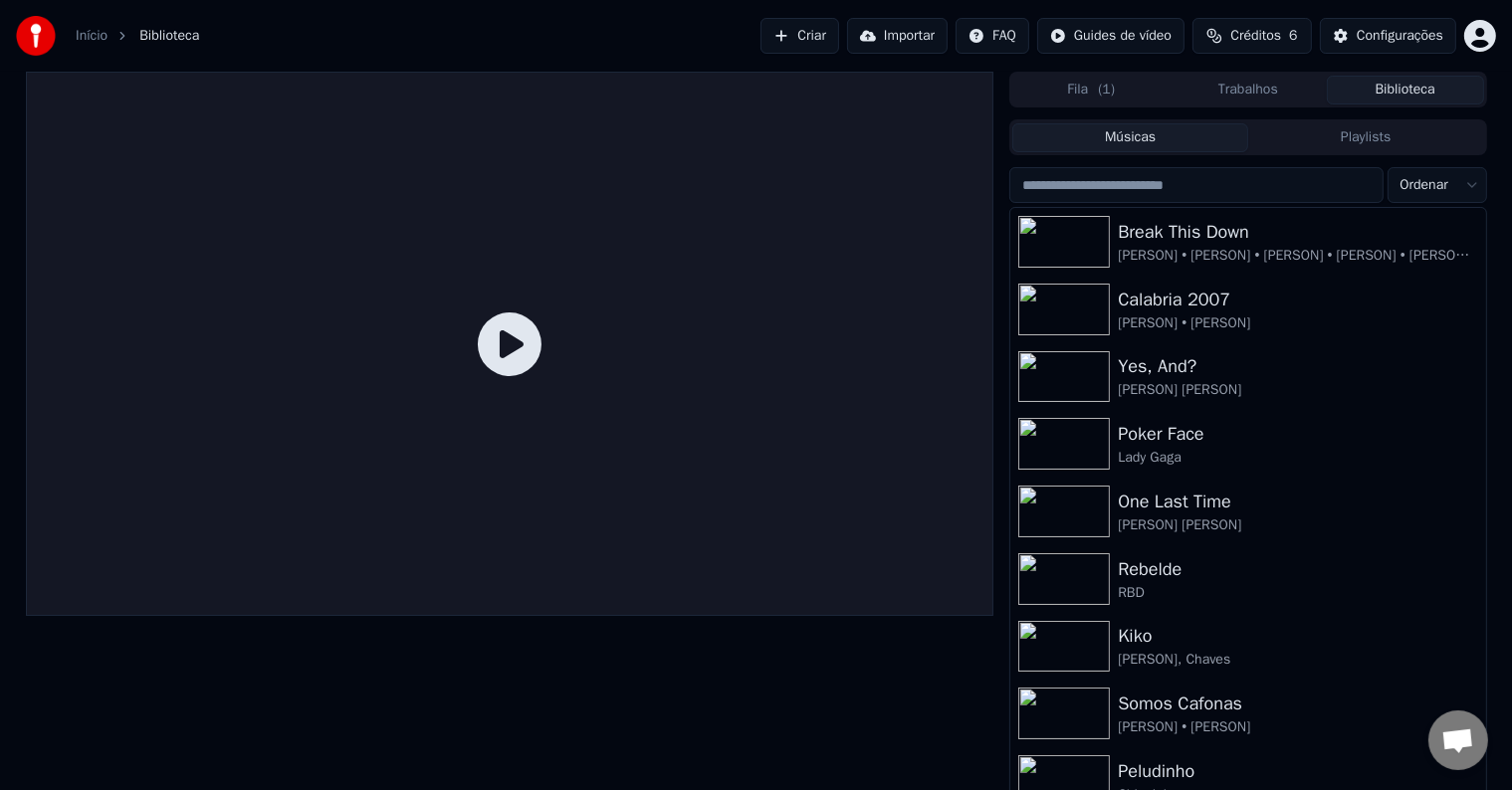 click on "Biblioteca" at bounding box center [1405, 90] 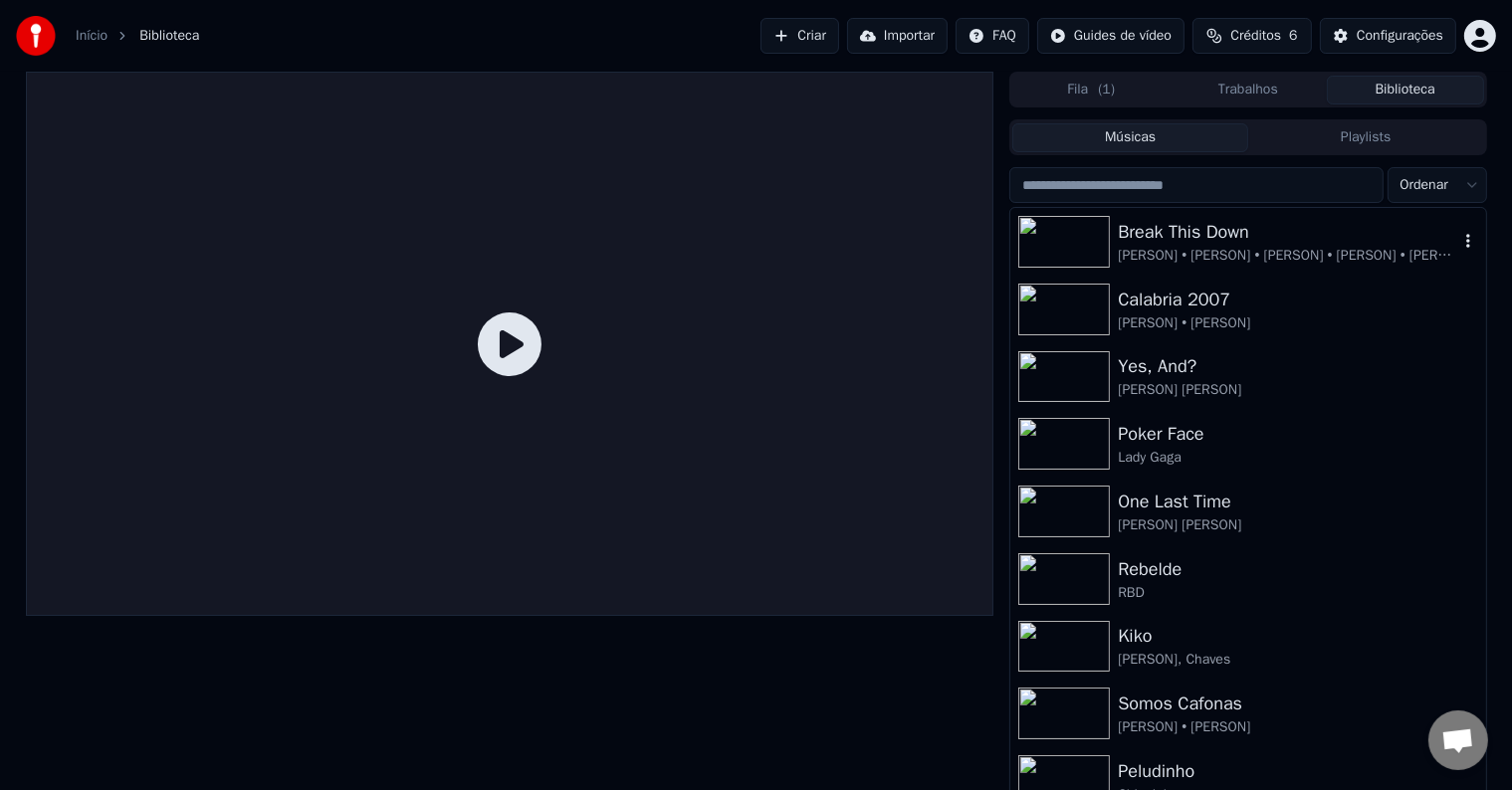 click on "[PERSON] • [PERSON] • [PERSON] • [PERSON] • [PERSON] • [PERSON] • [PERSON] • [PERSON] • [PERSON] • [PERSON] • [PERSON] • [PERSON] • Disney" at bounding box center (1287, 256) 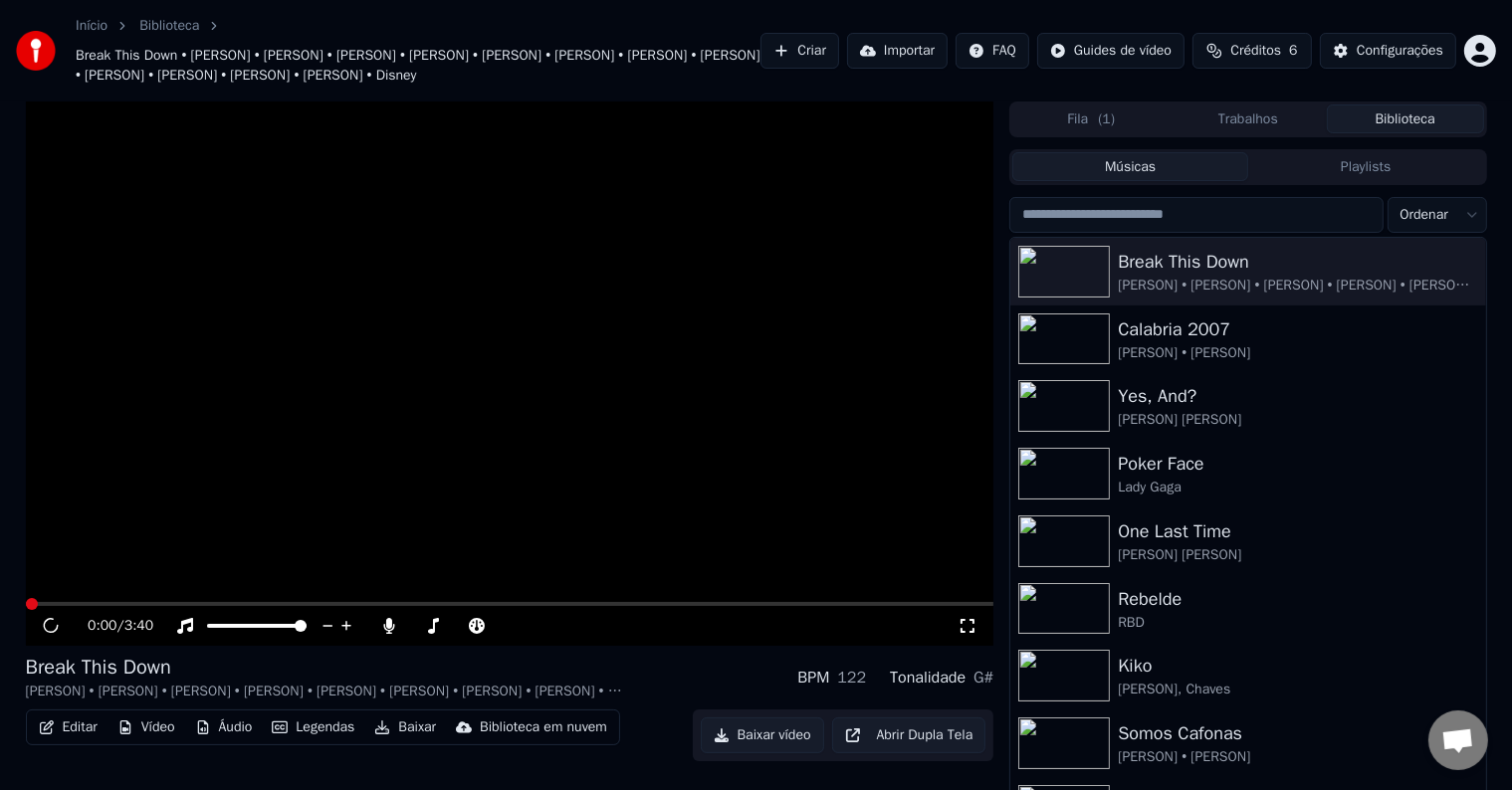 click at bounding box center [1195, 215] 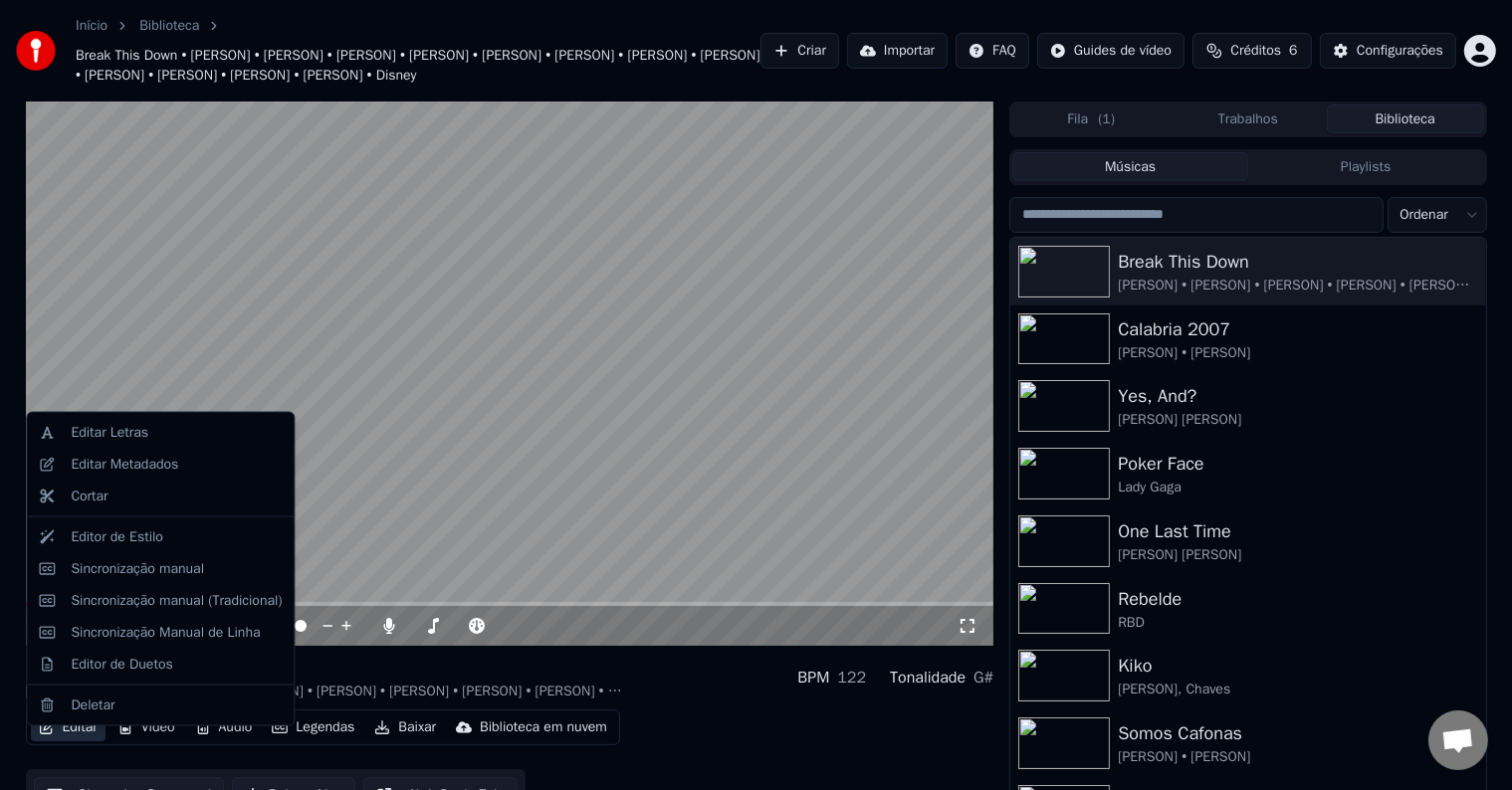 click on "Editar" at bounding box center (68, 727) 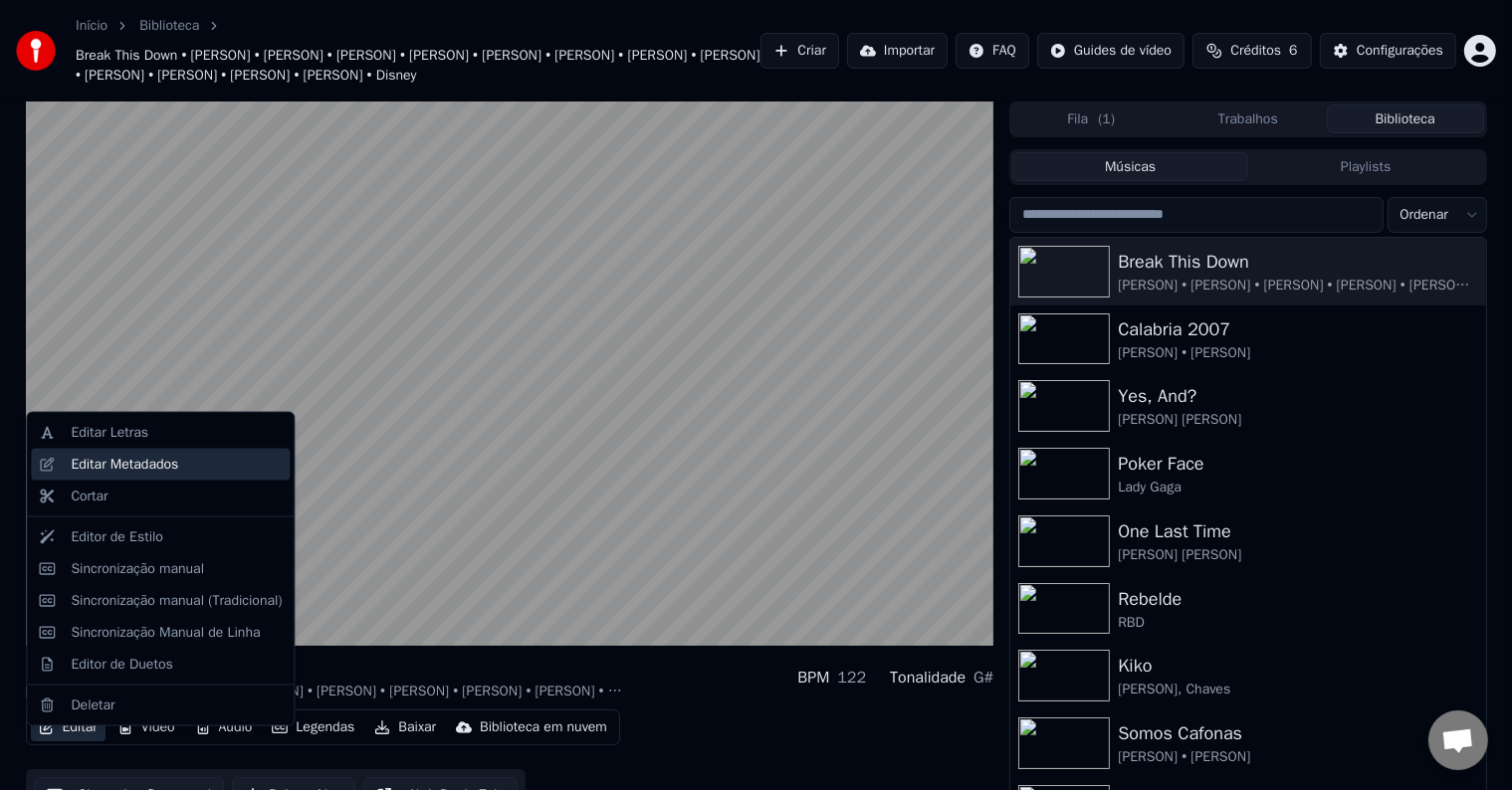 click on "Editar Metadados" at bounding box center (124, 465) 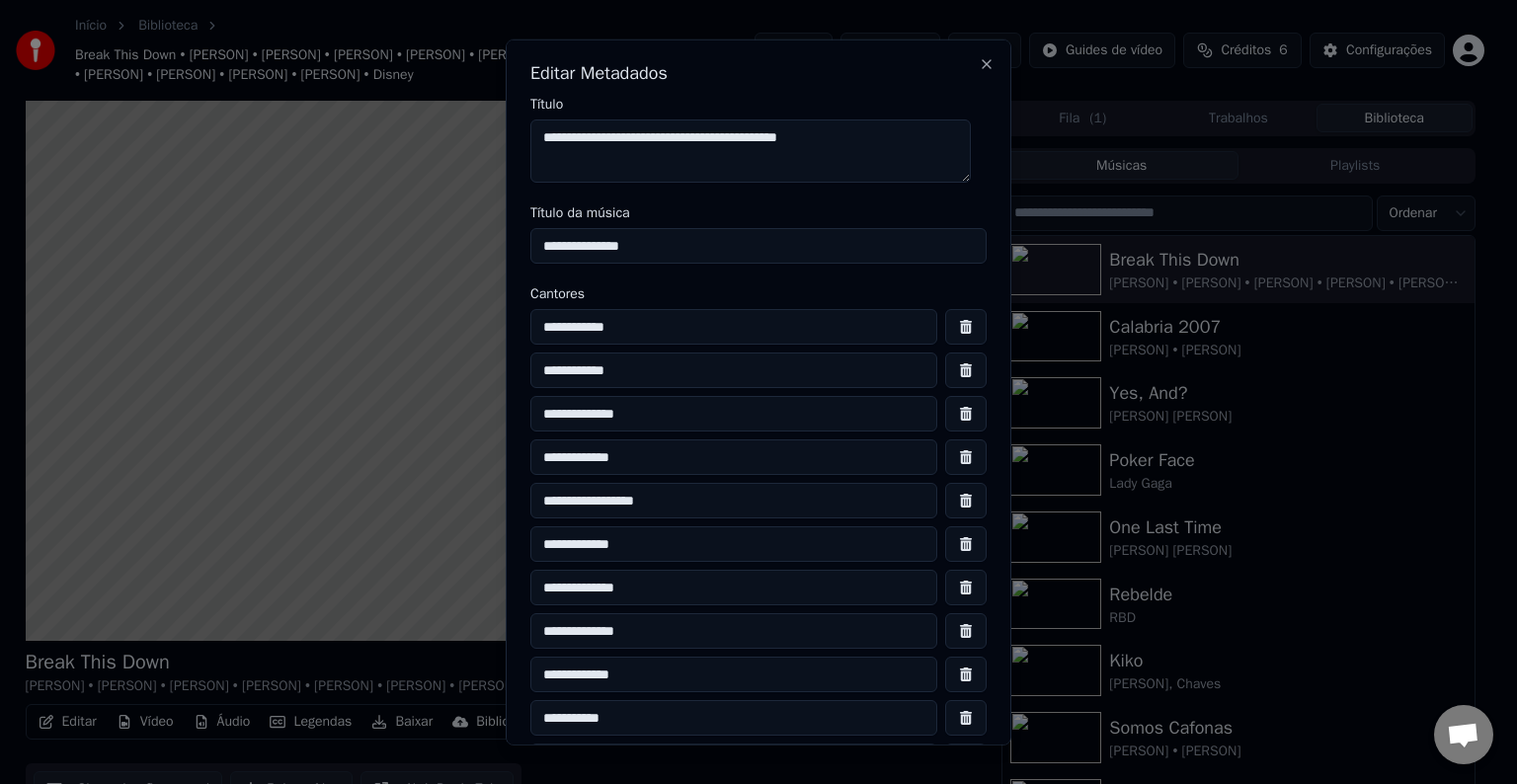click at bounding box center (966, 327) 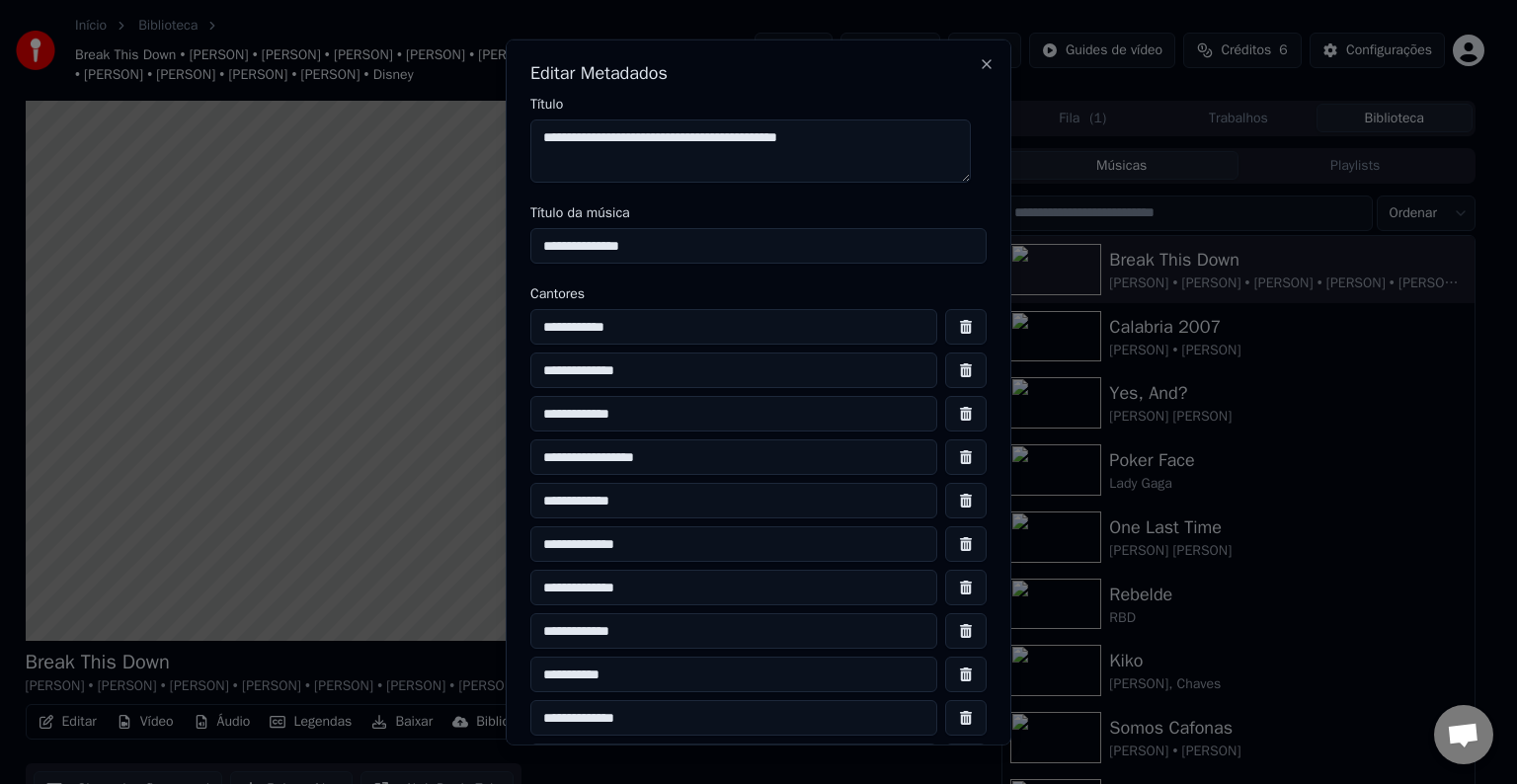 click at bounding box center (966, 327) 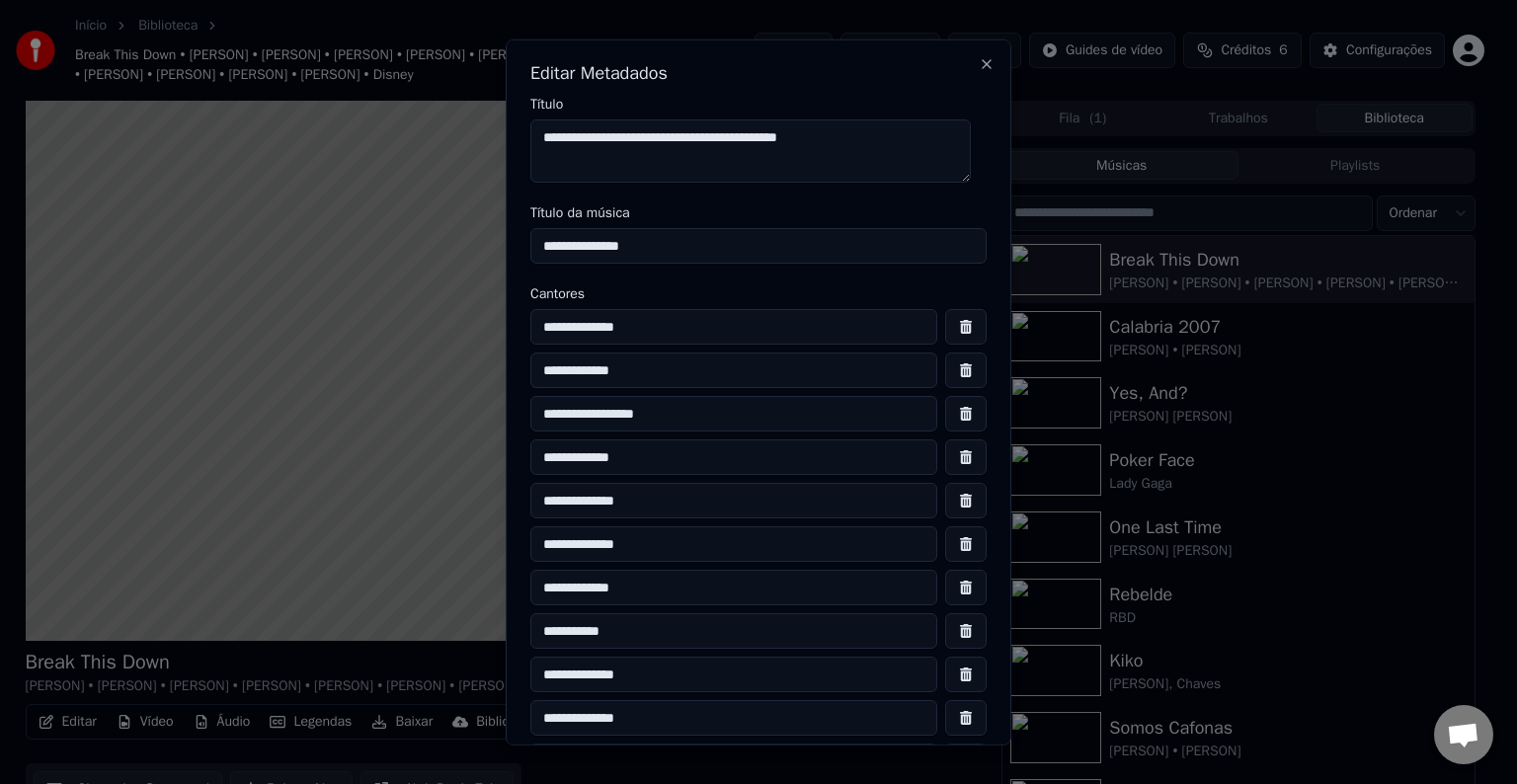 click at bounding box center (966, 327) 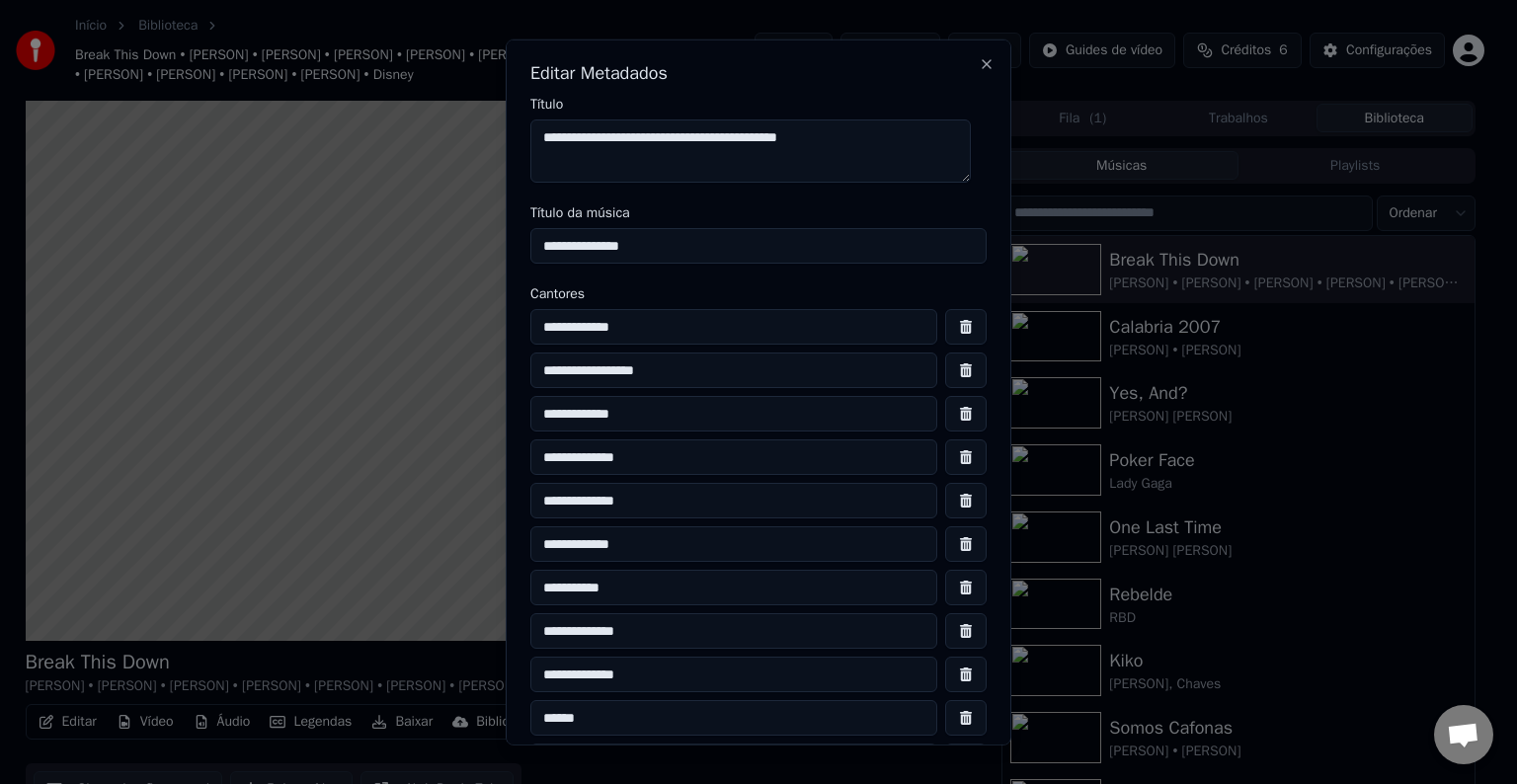 click at bounding box center [966, 327] 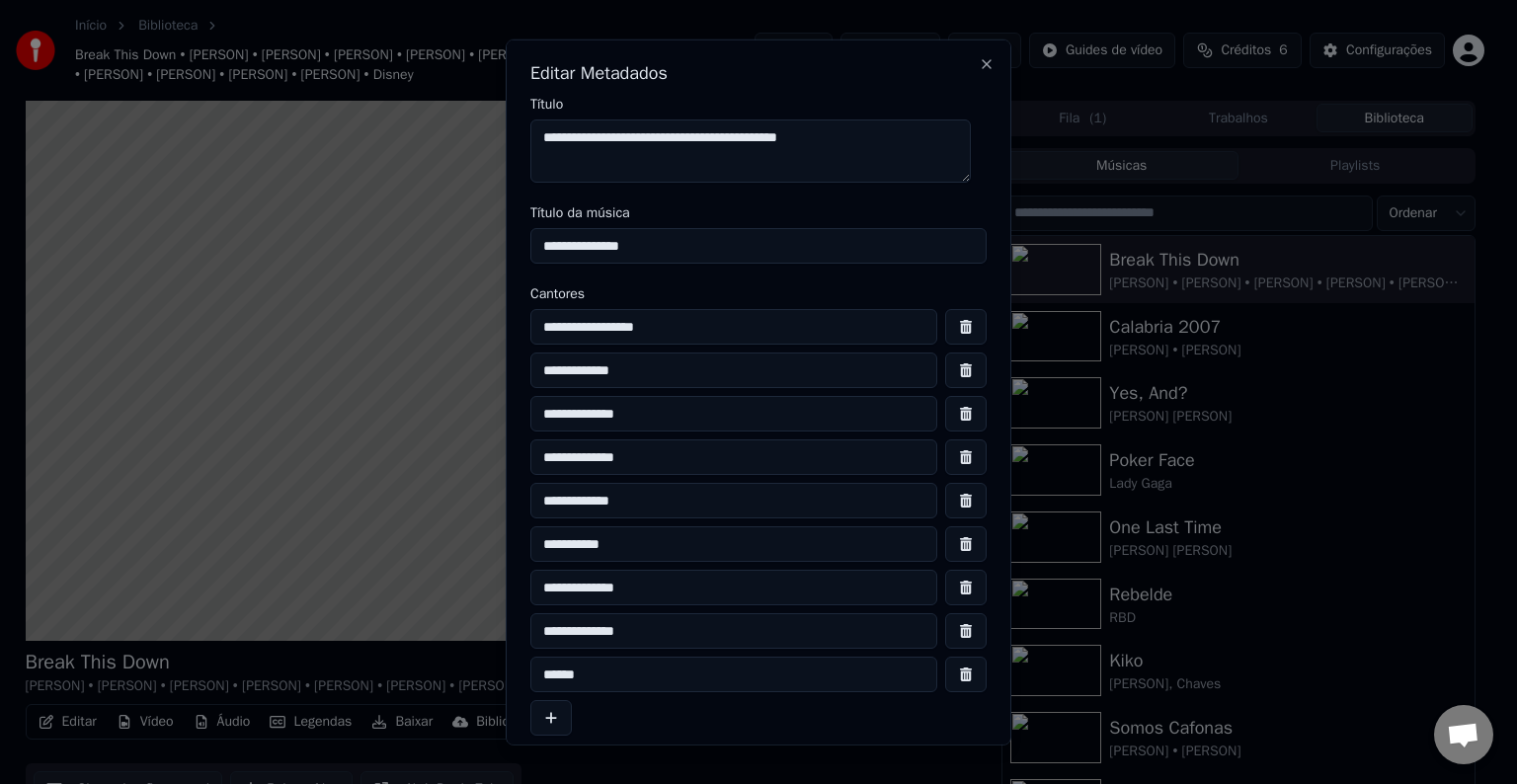 click at bounding box center (966, 327) 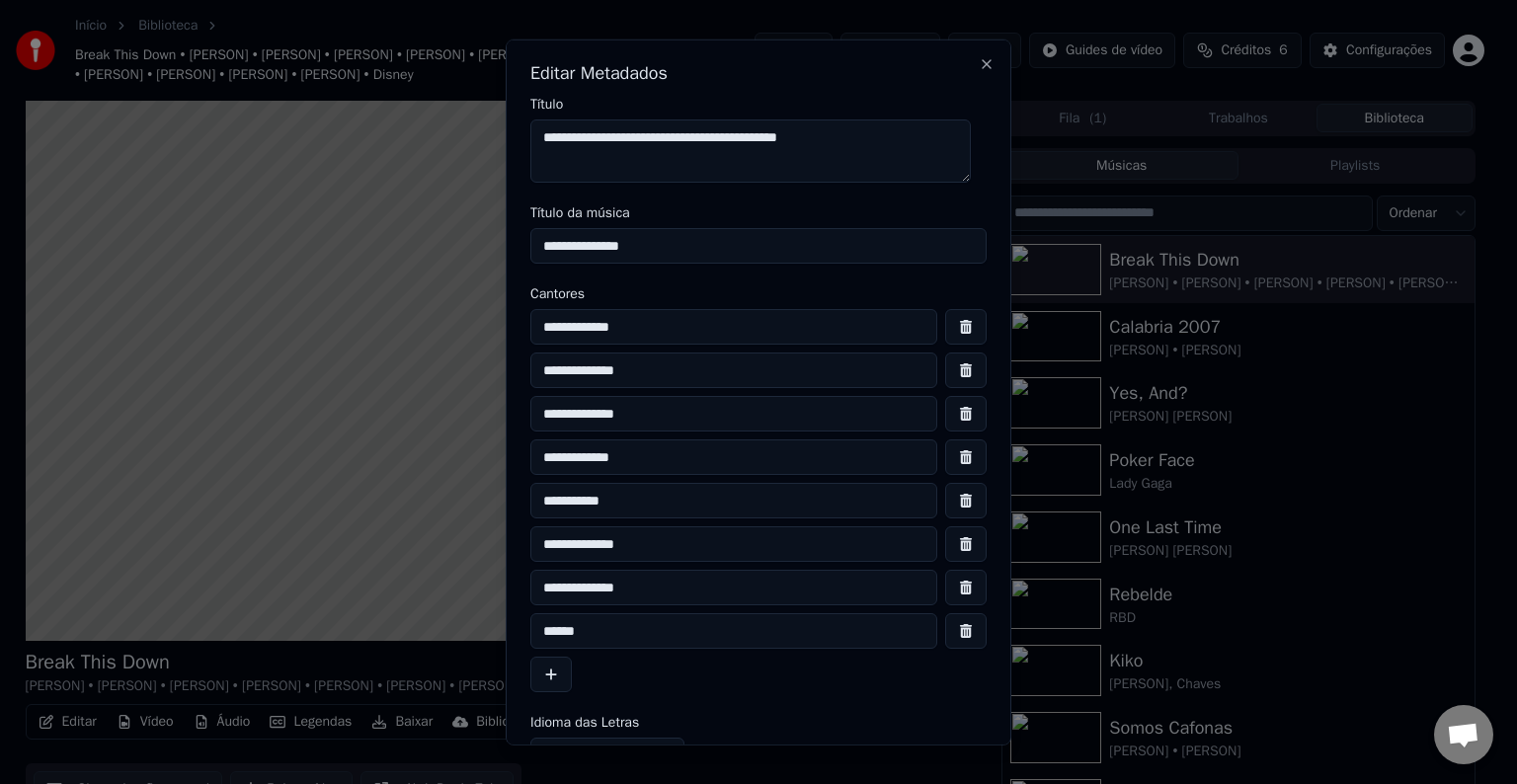 click at bounding box center [966, 327] 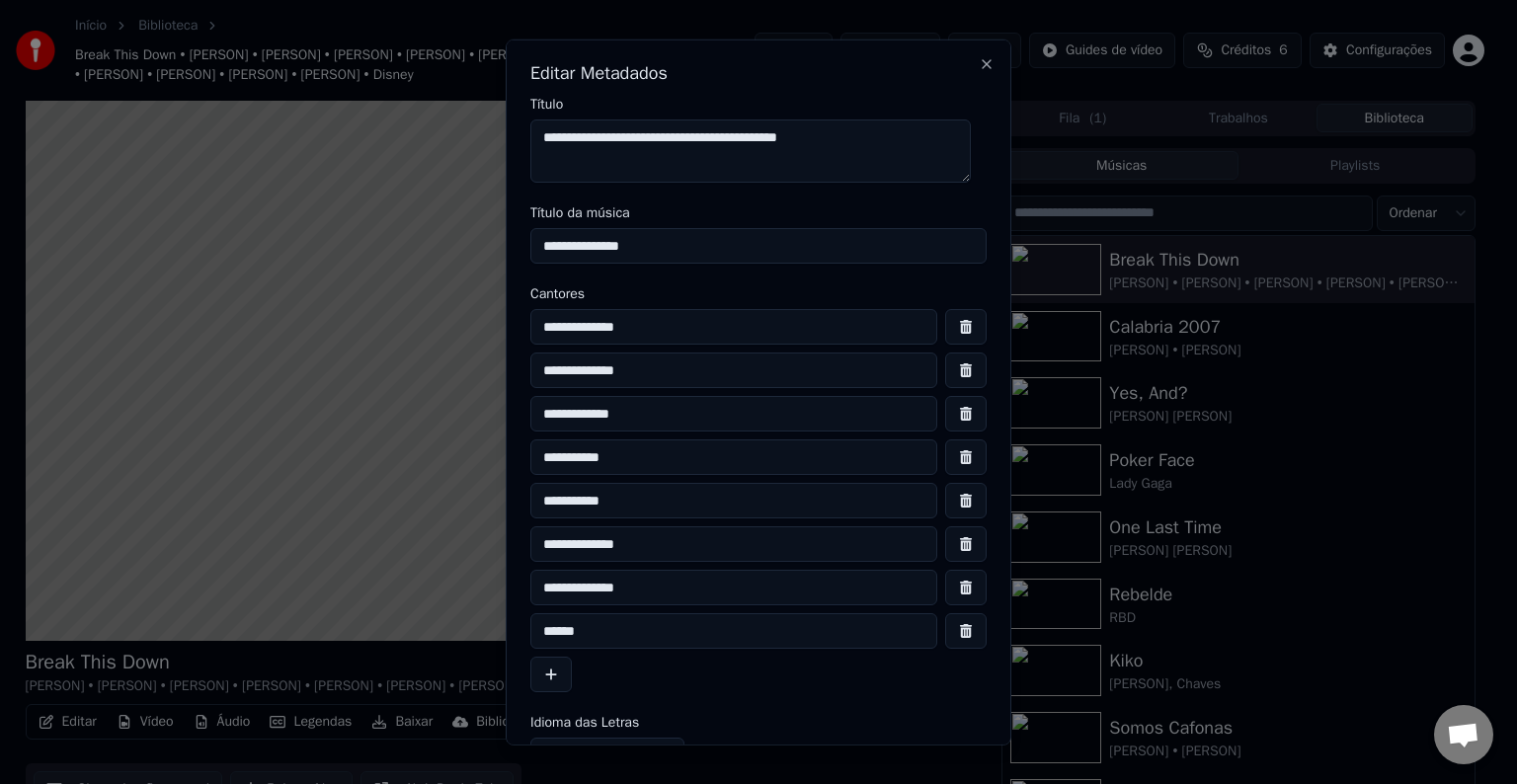 type on "**********" 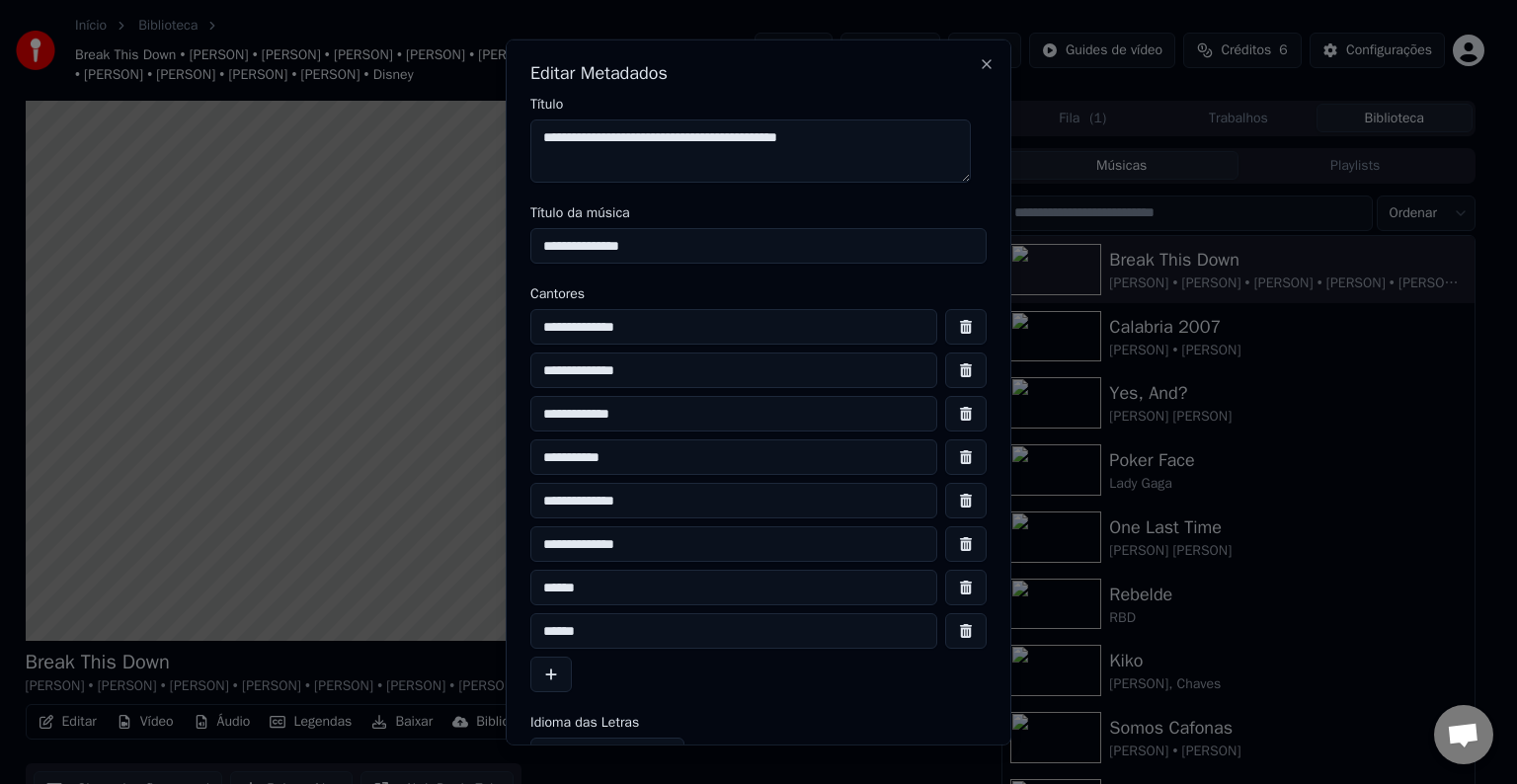 click at bounding box center [966, 327] 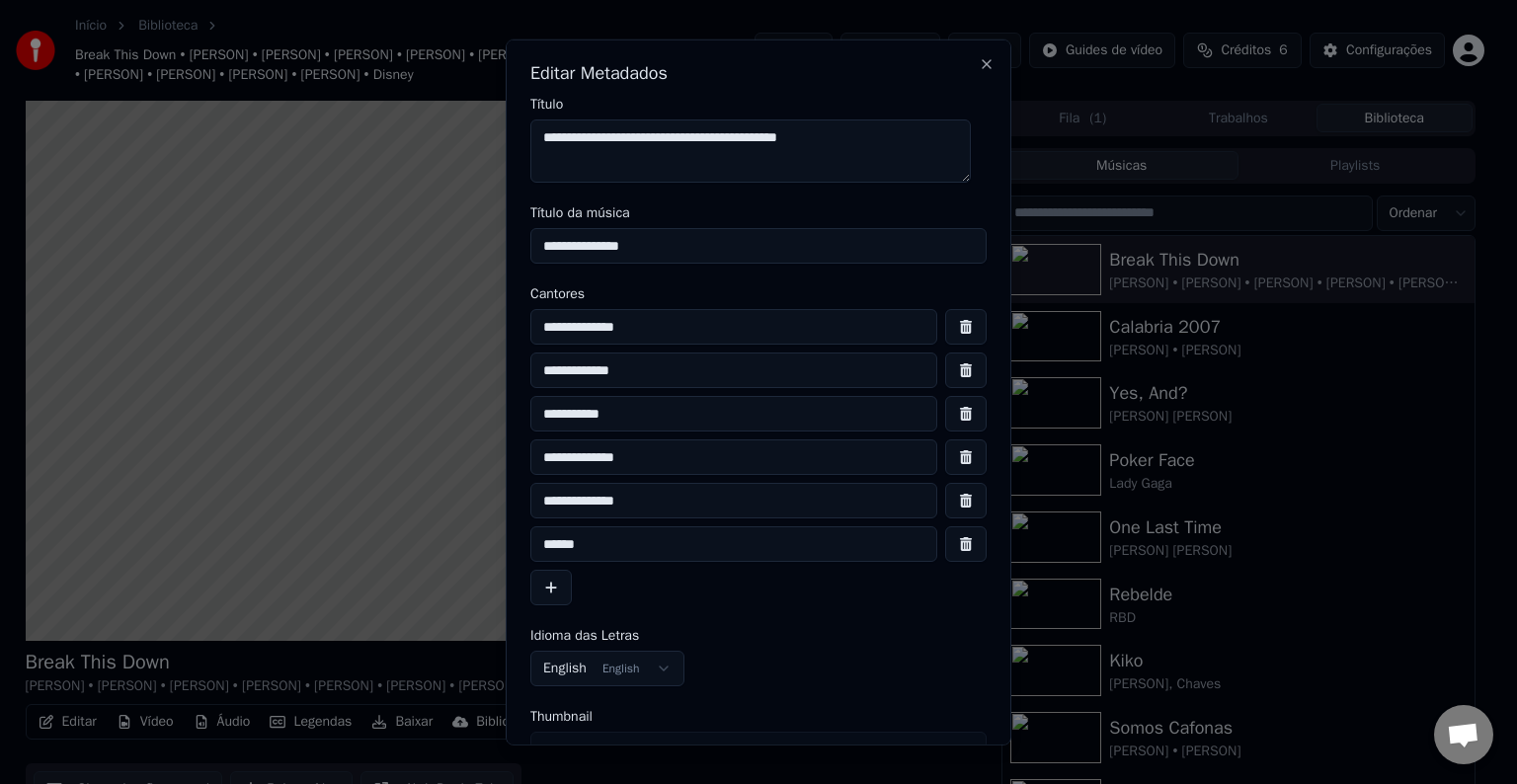 click at bounding box center [966, 327] 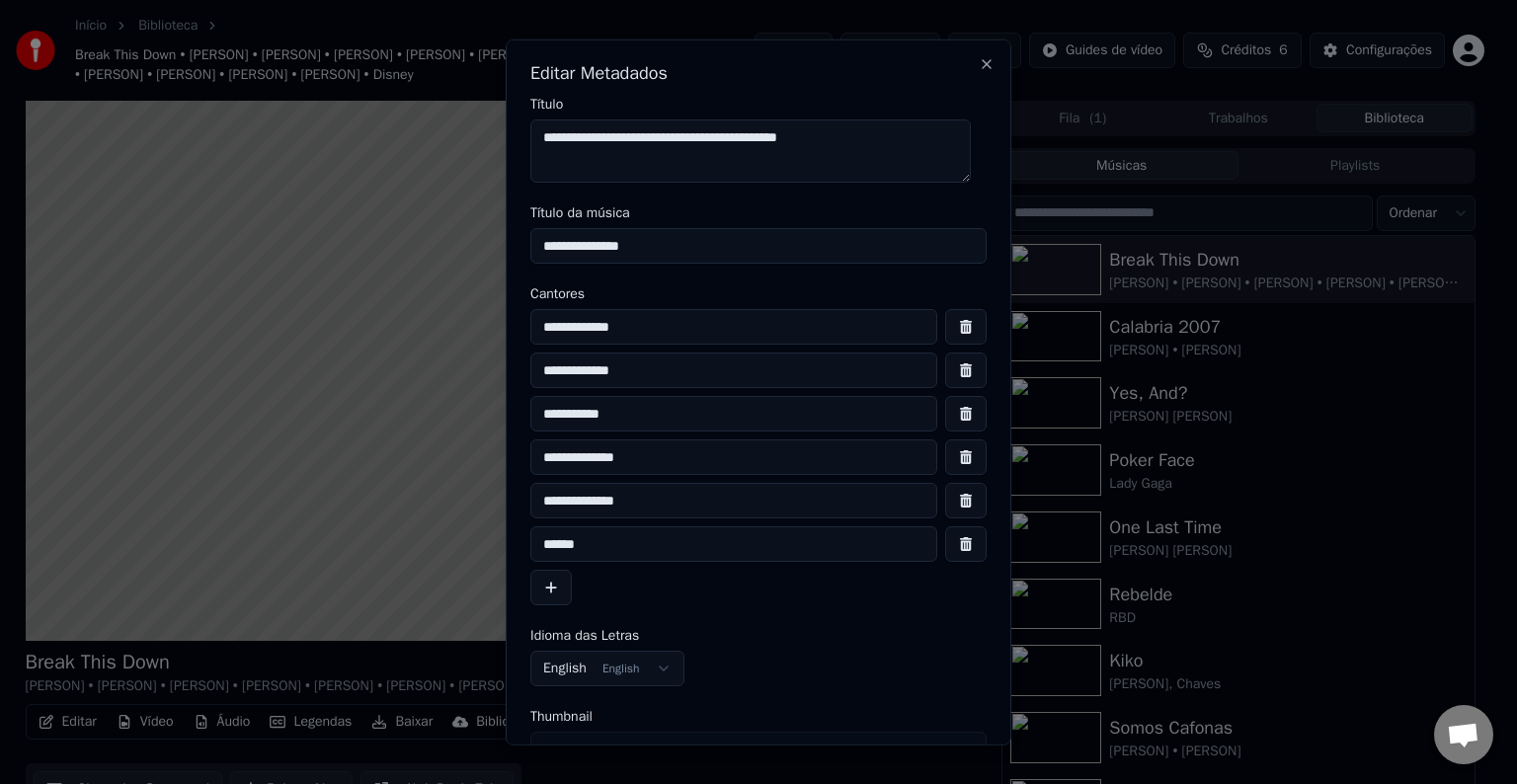 type on "**********" 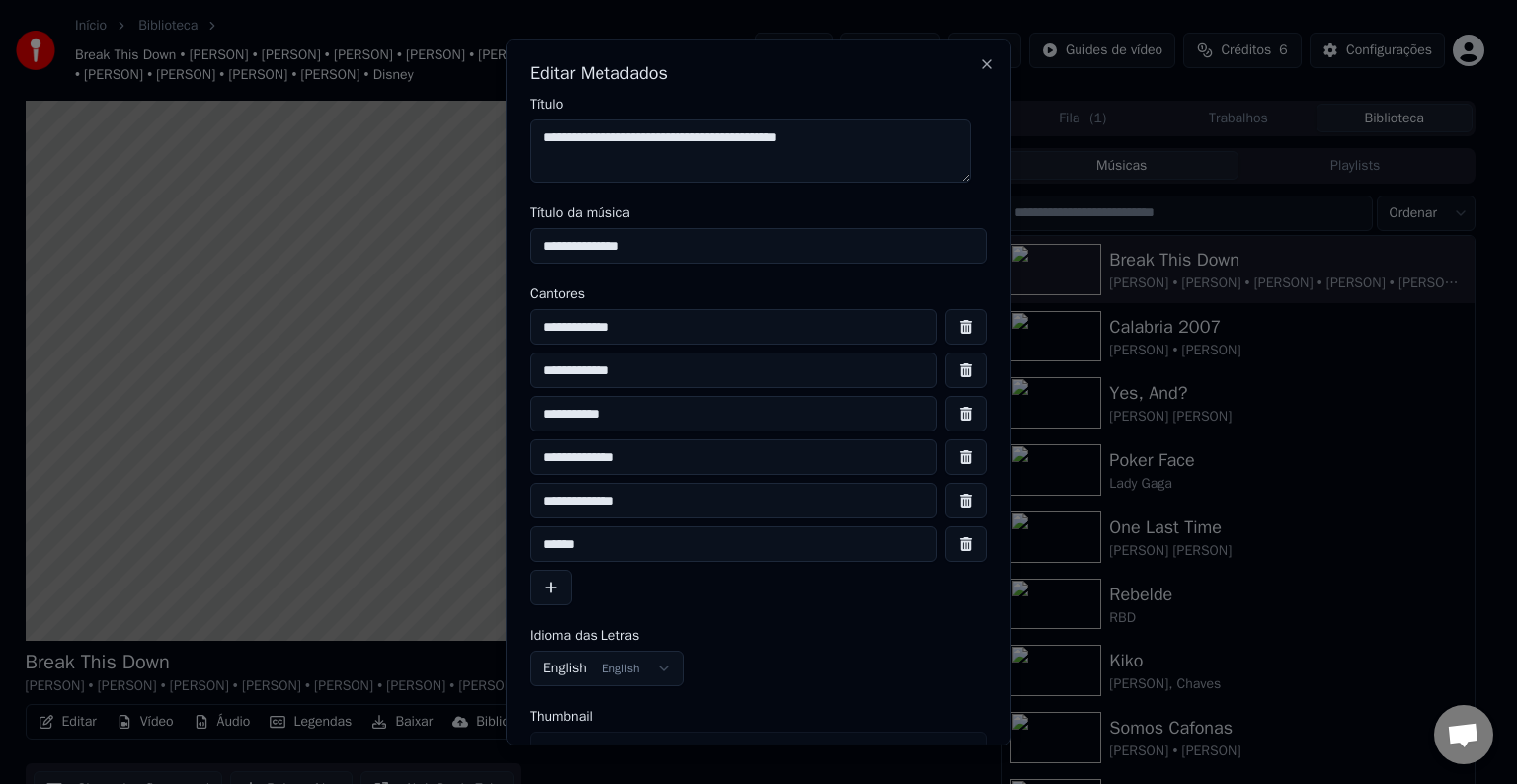 type on "**********" 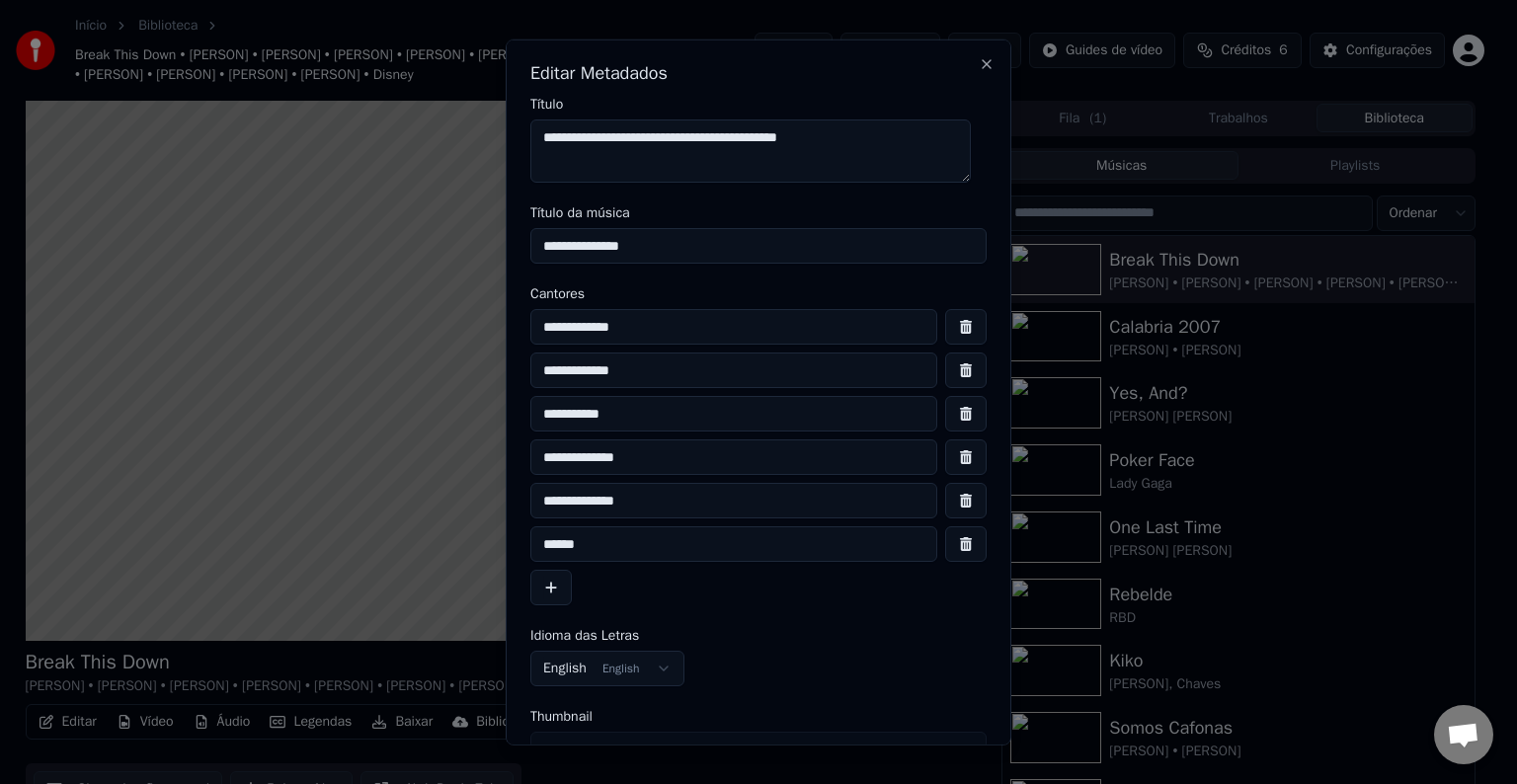 type on "******" 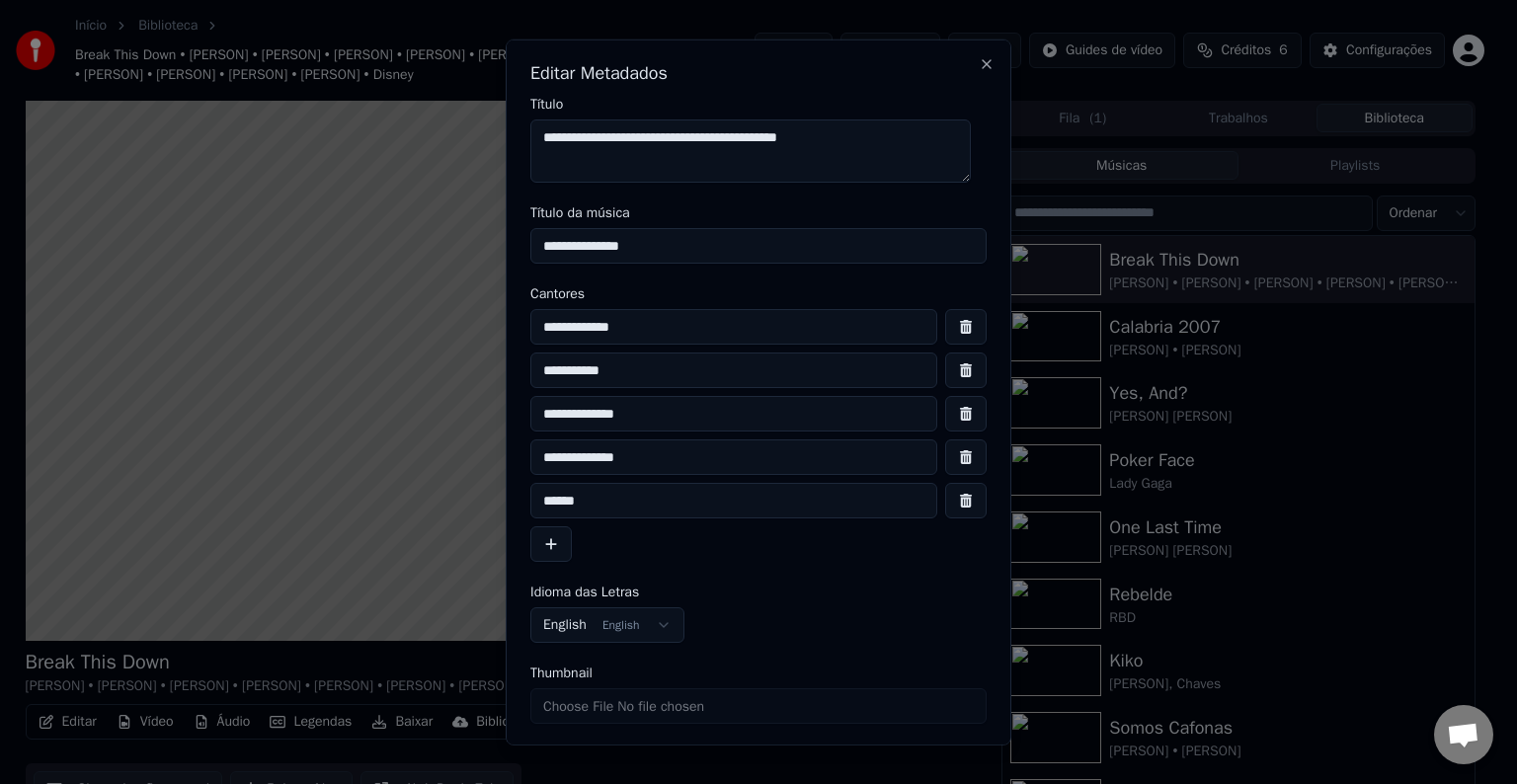 click at bounding box center [966, 327] 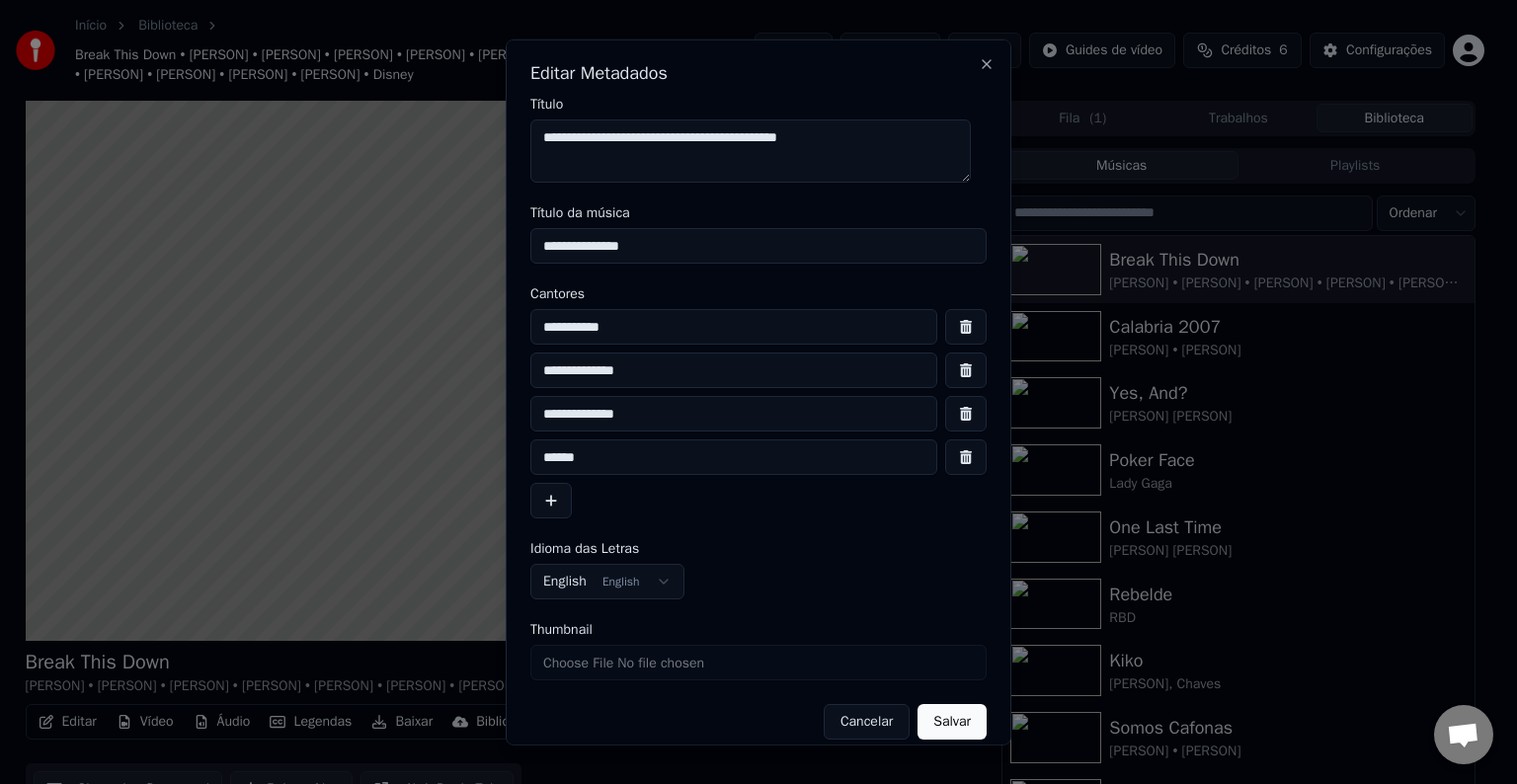 click at bounding box center [966, 327] 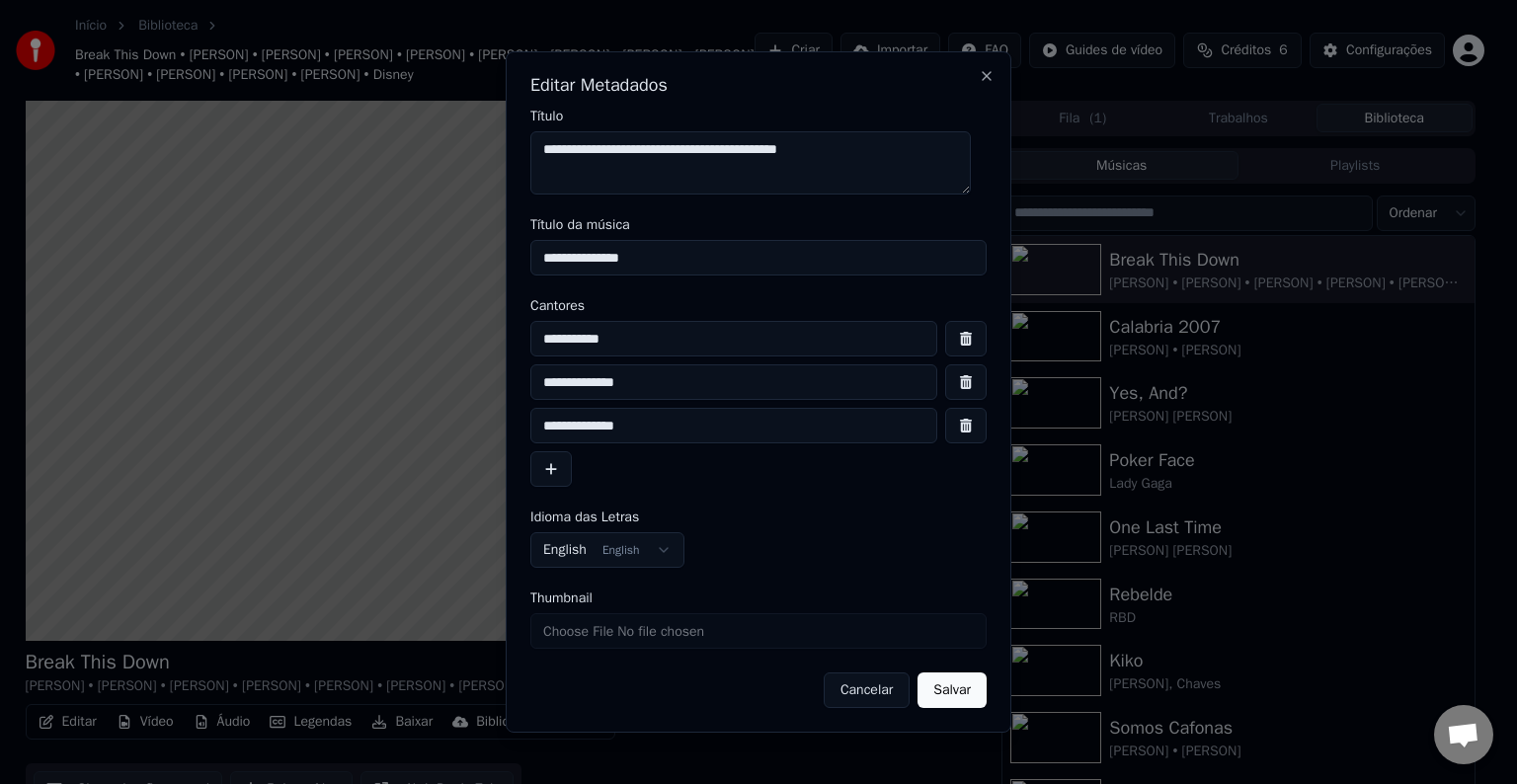 type on "**********" 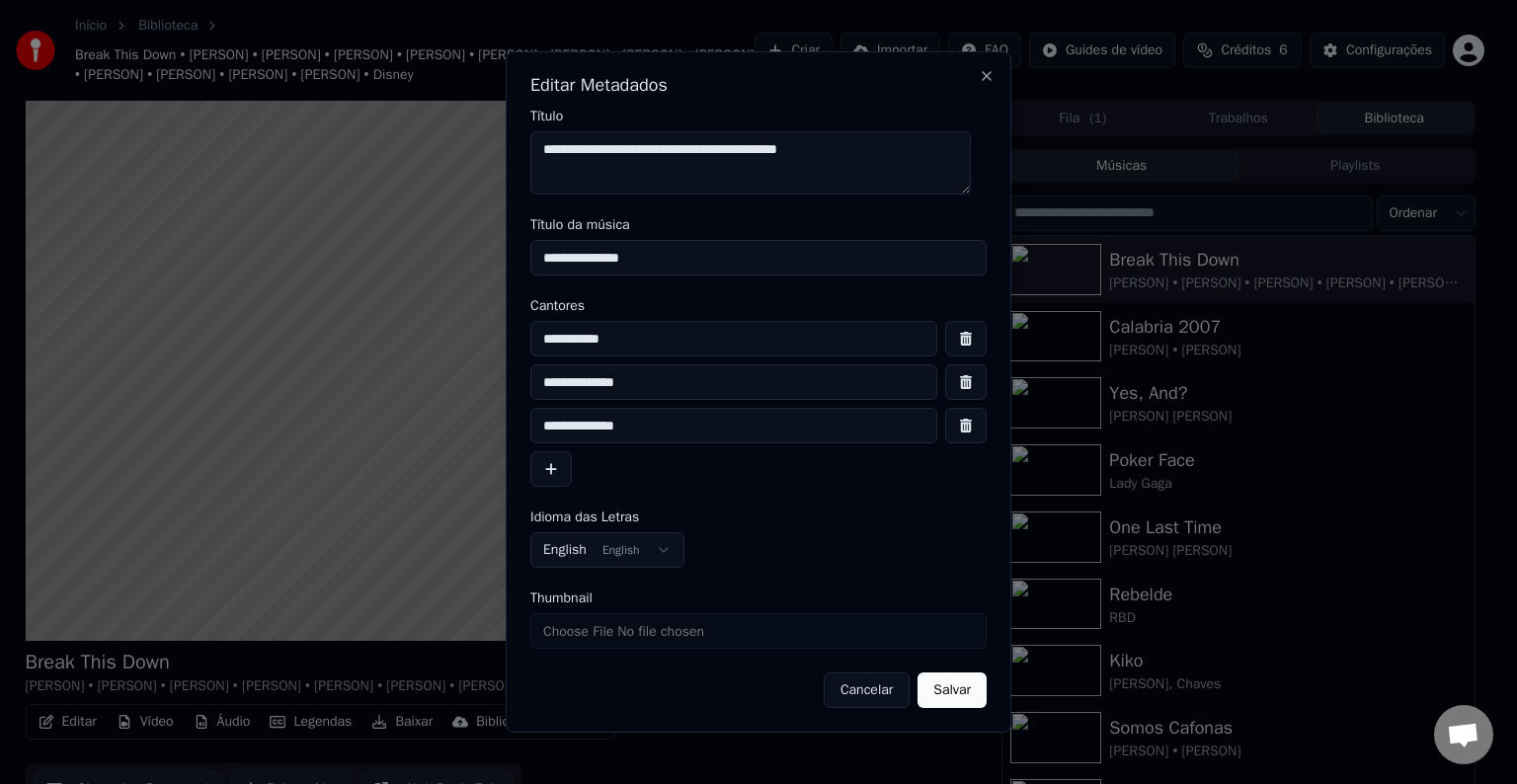 type on "******" 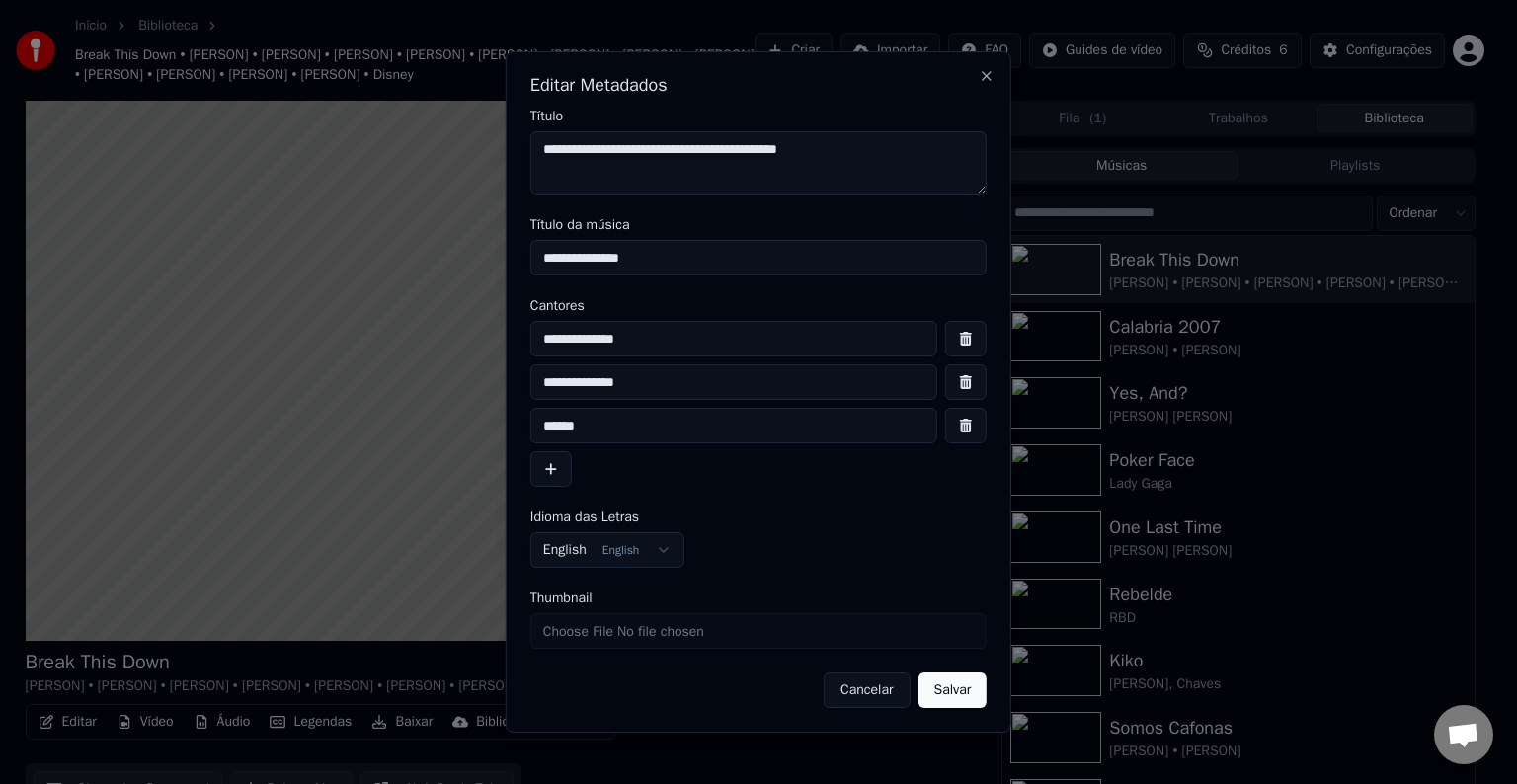 click at bounding box center [966, 339] 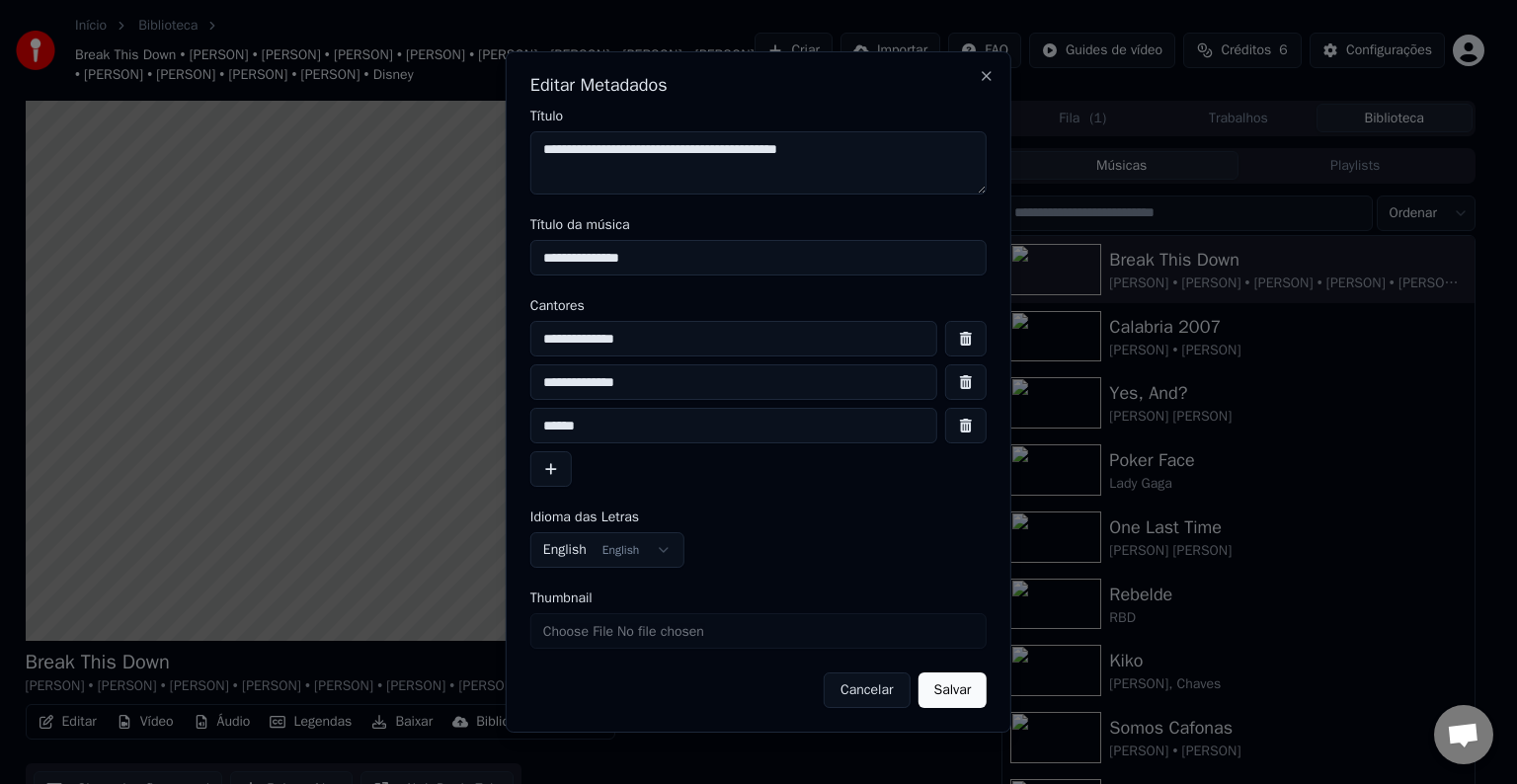 type on "**********" 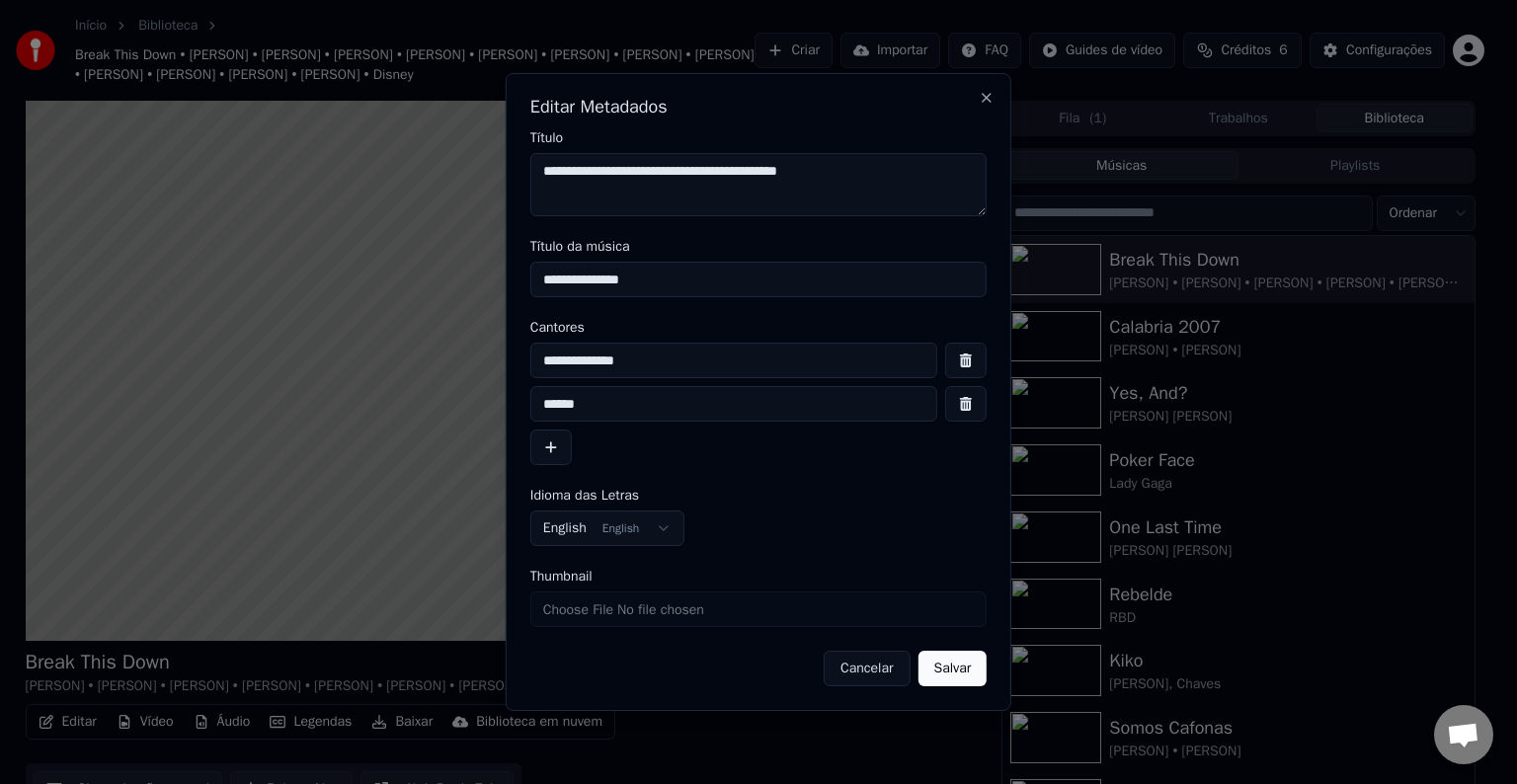 click at bounding box center (966, 360) 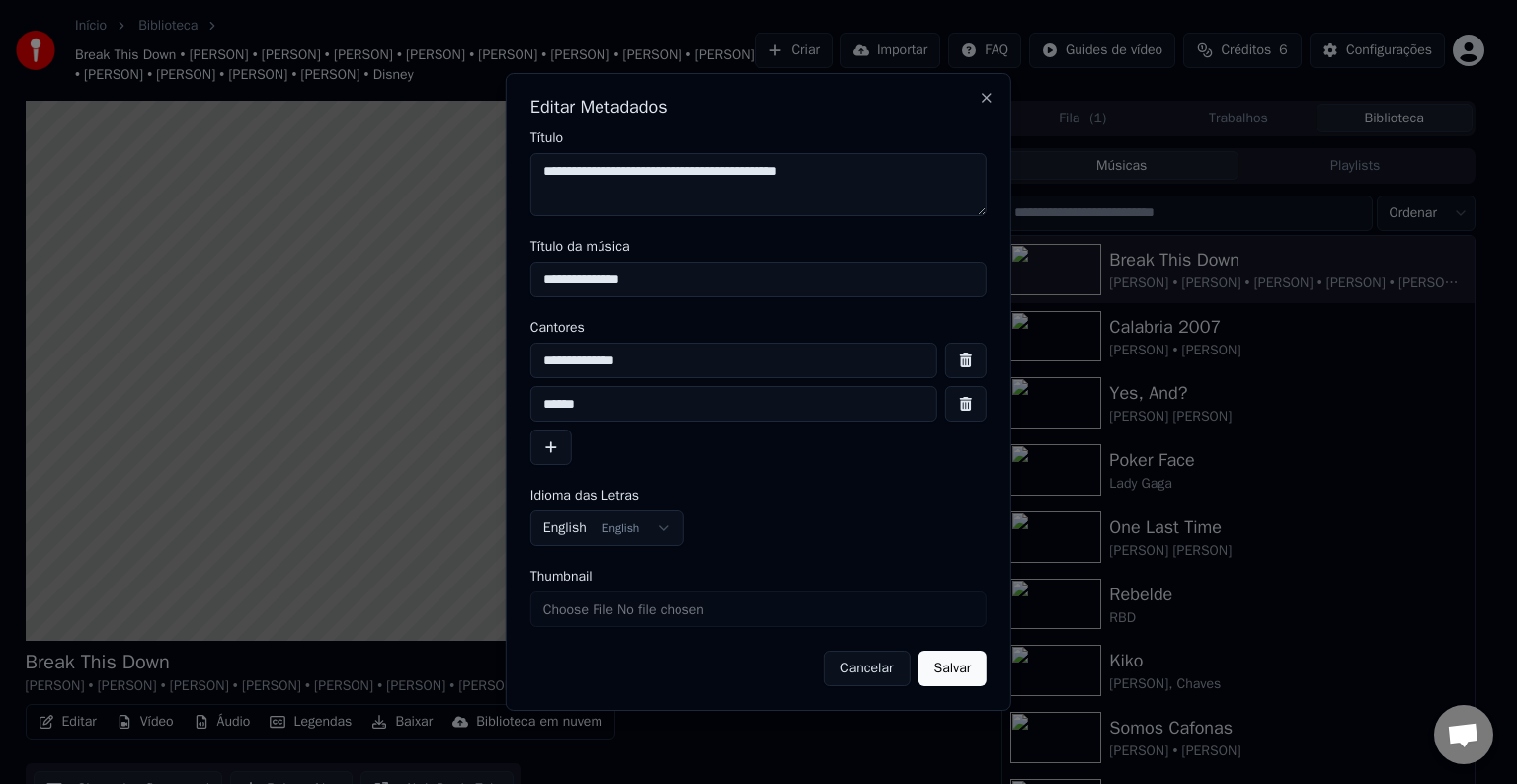 type on "******" 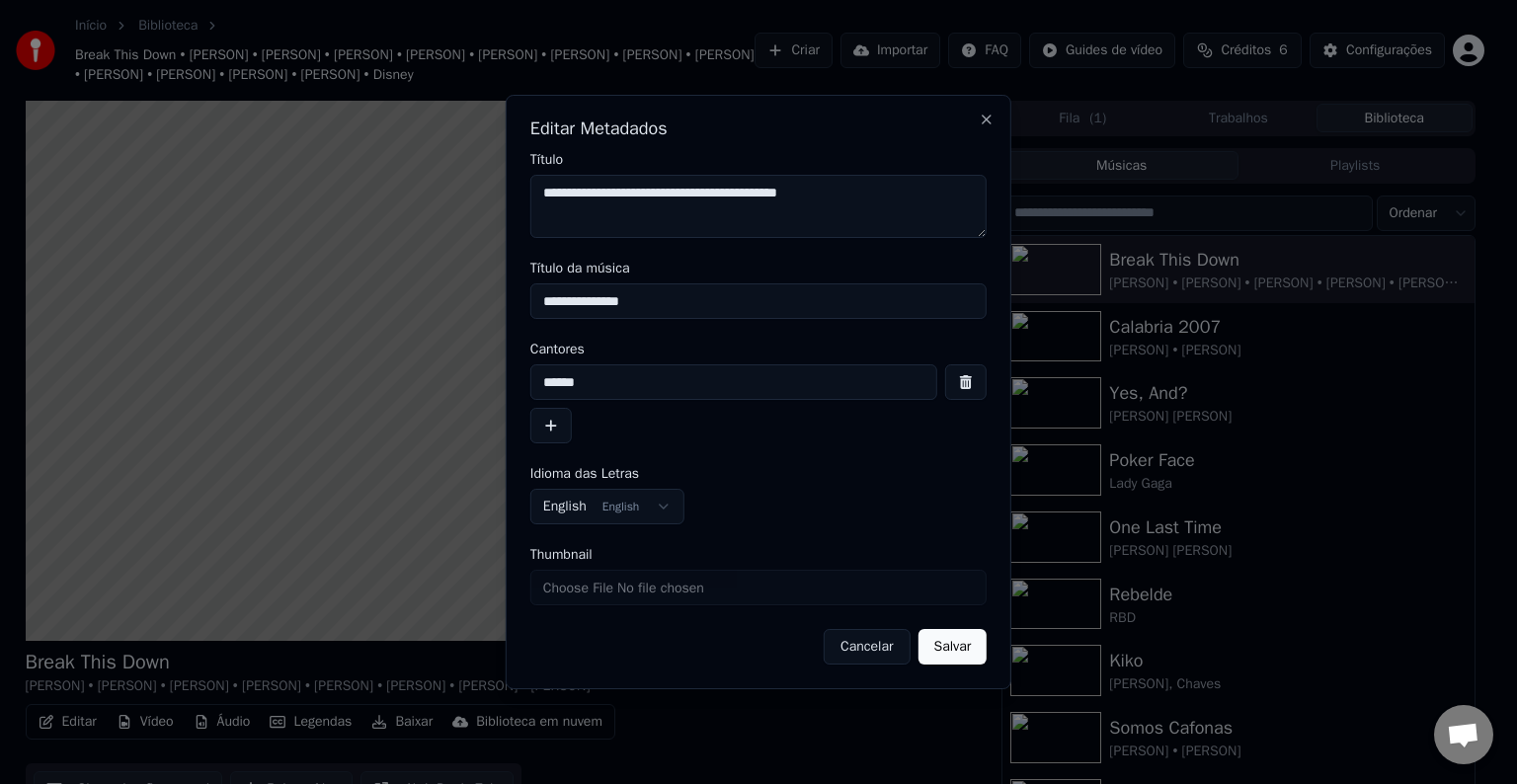 click on "**********" at bounding box center [758, 409] 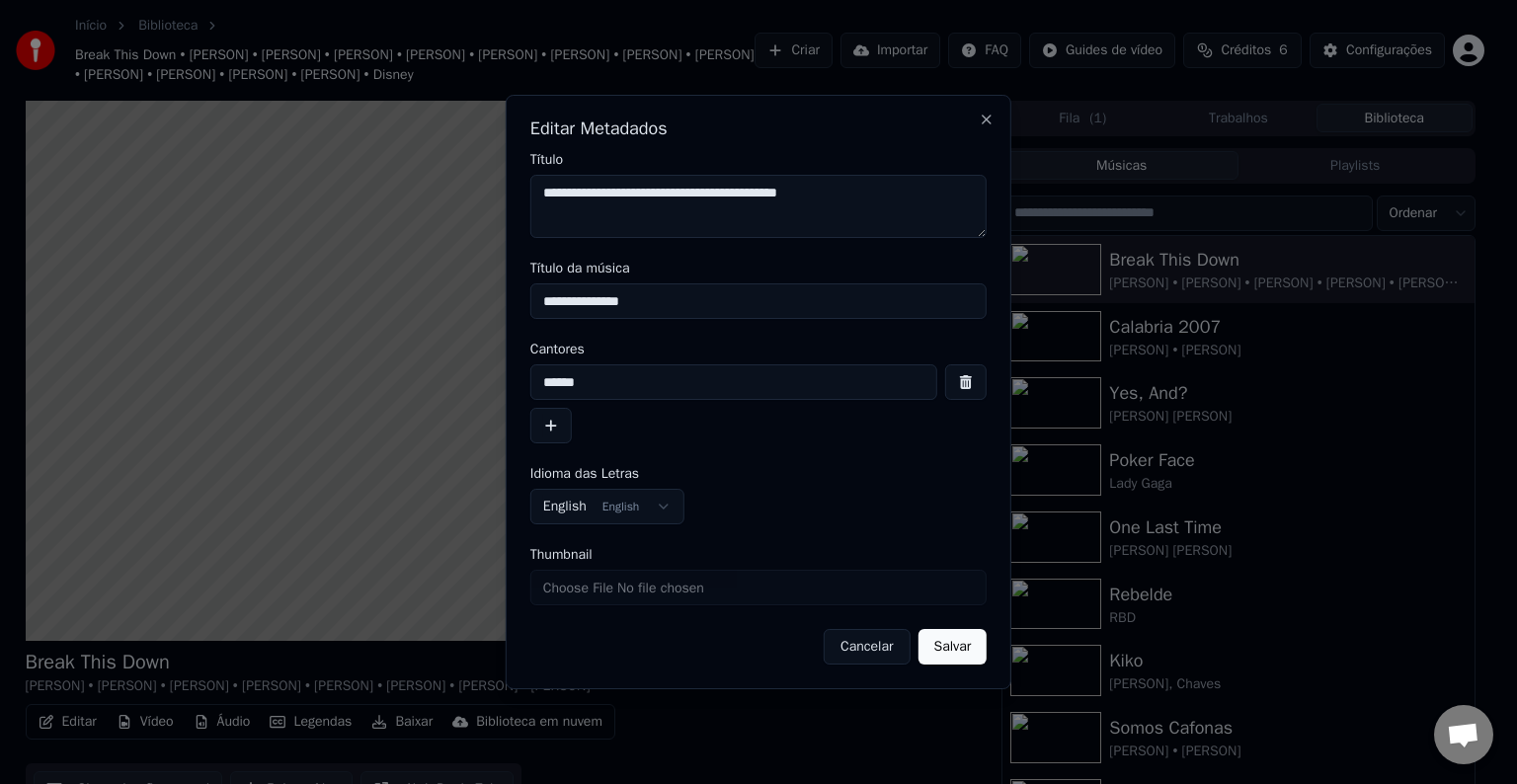 click on "Salvar" at bounding box center (952, 647) 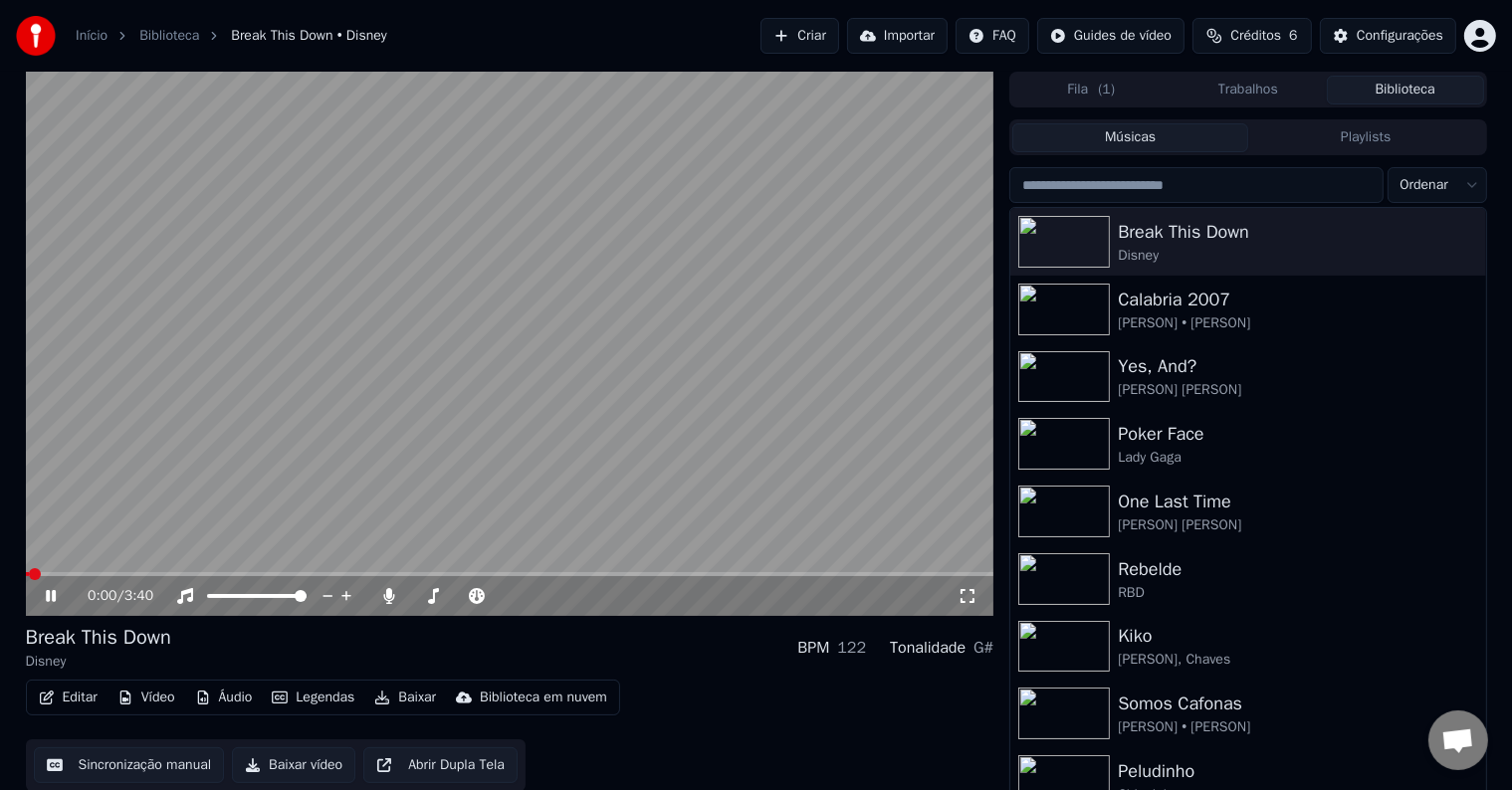 click at bounding box center [510, 343] 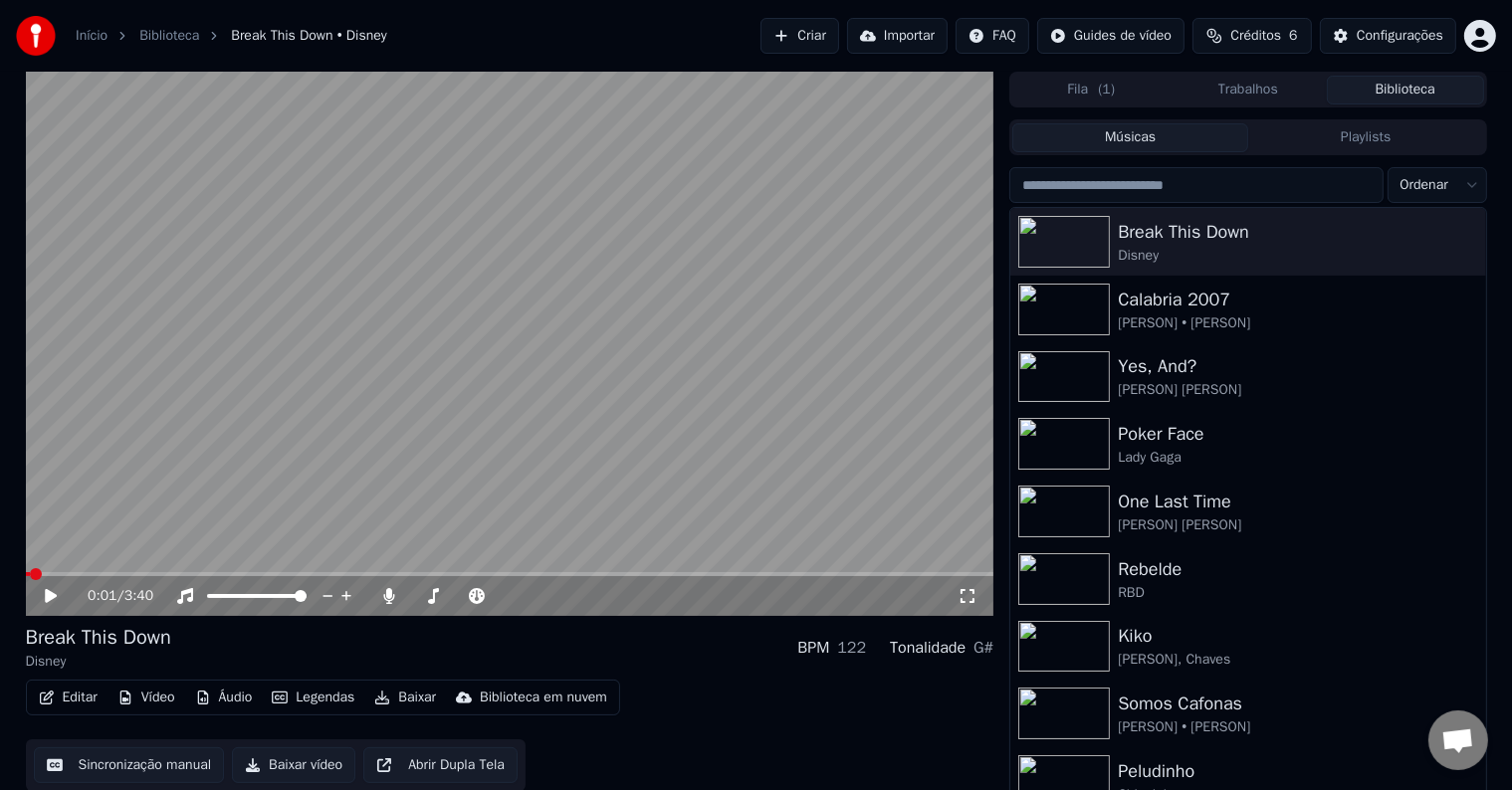 click on "Editar" at bounding box center [68, 697] 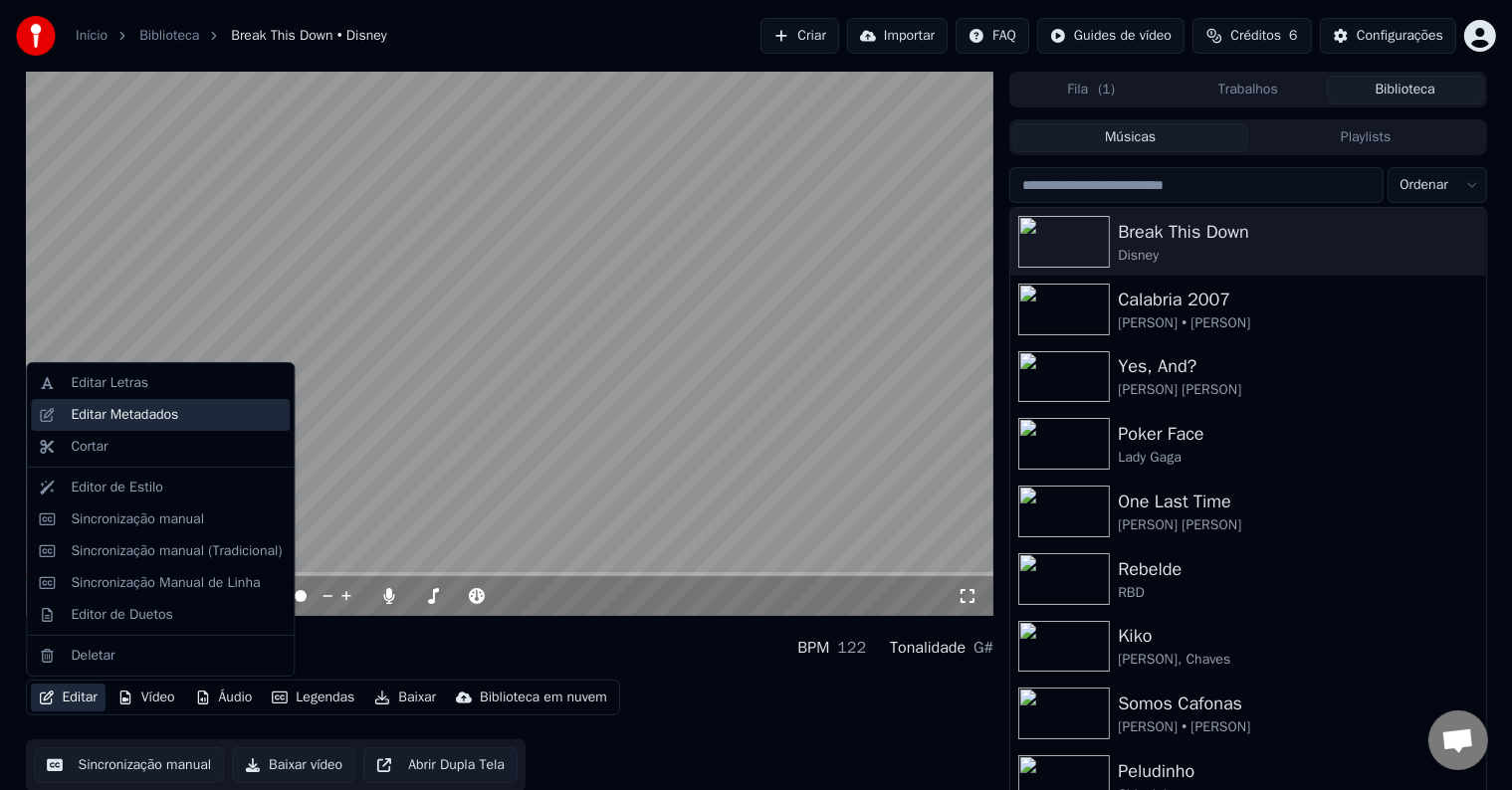 click on "Editar Metadados" at bounding box center (124, 415) 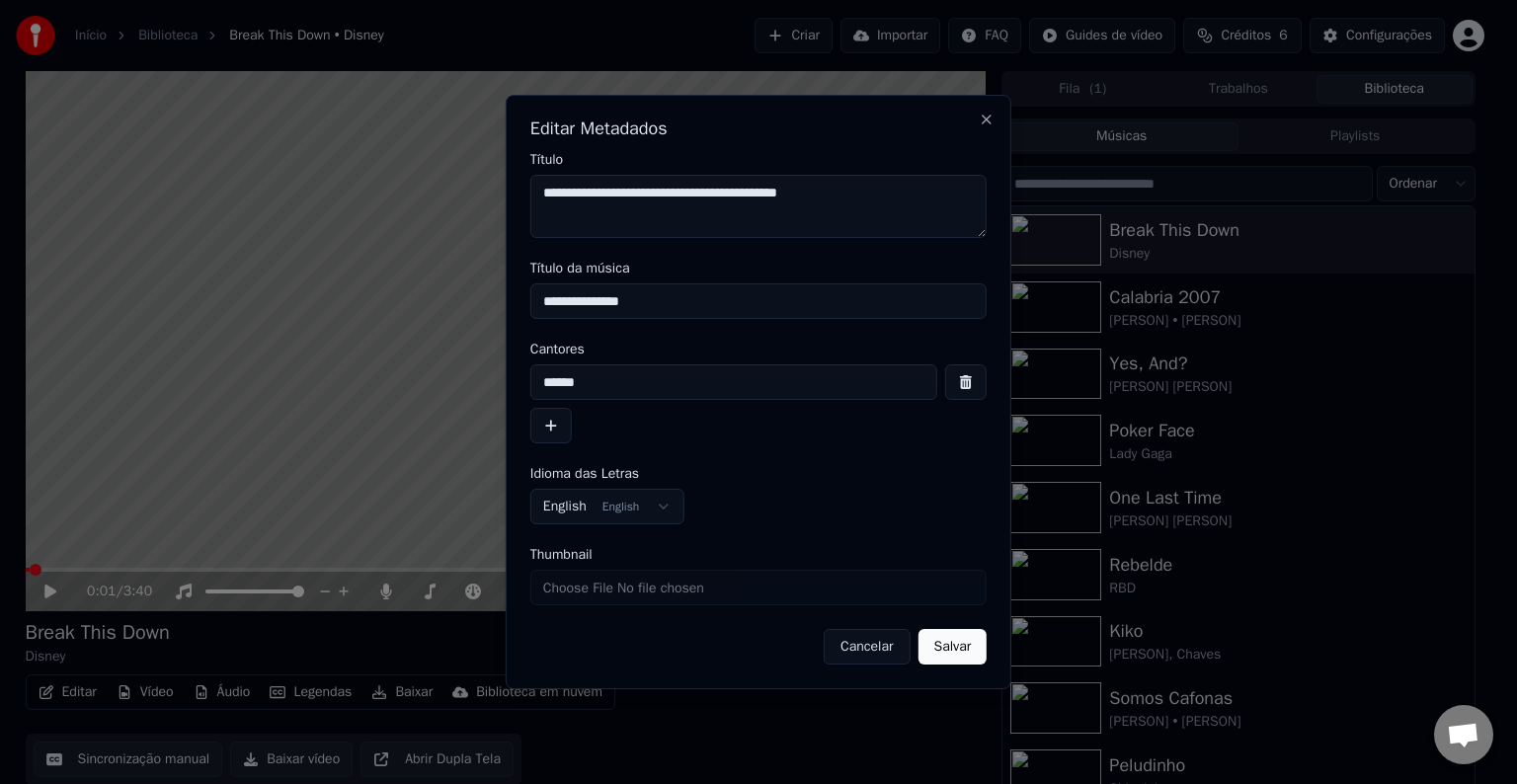 drag, startPoint x: 868, startPoint y: 205, endPoint x: 656, endPoint y: 209, distance: 212.0377 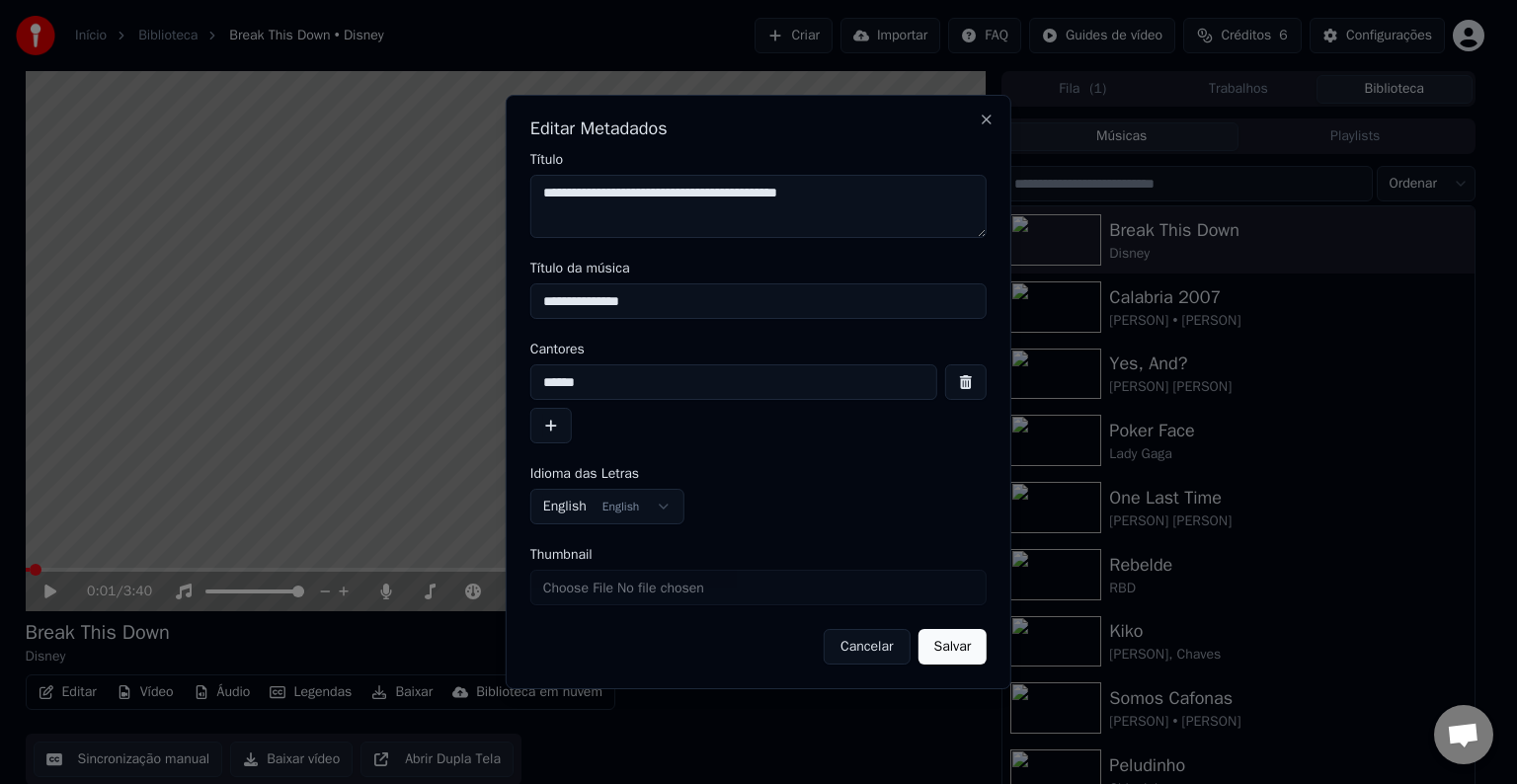 click on "**********" at bounding box center [758, 206] 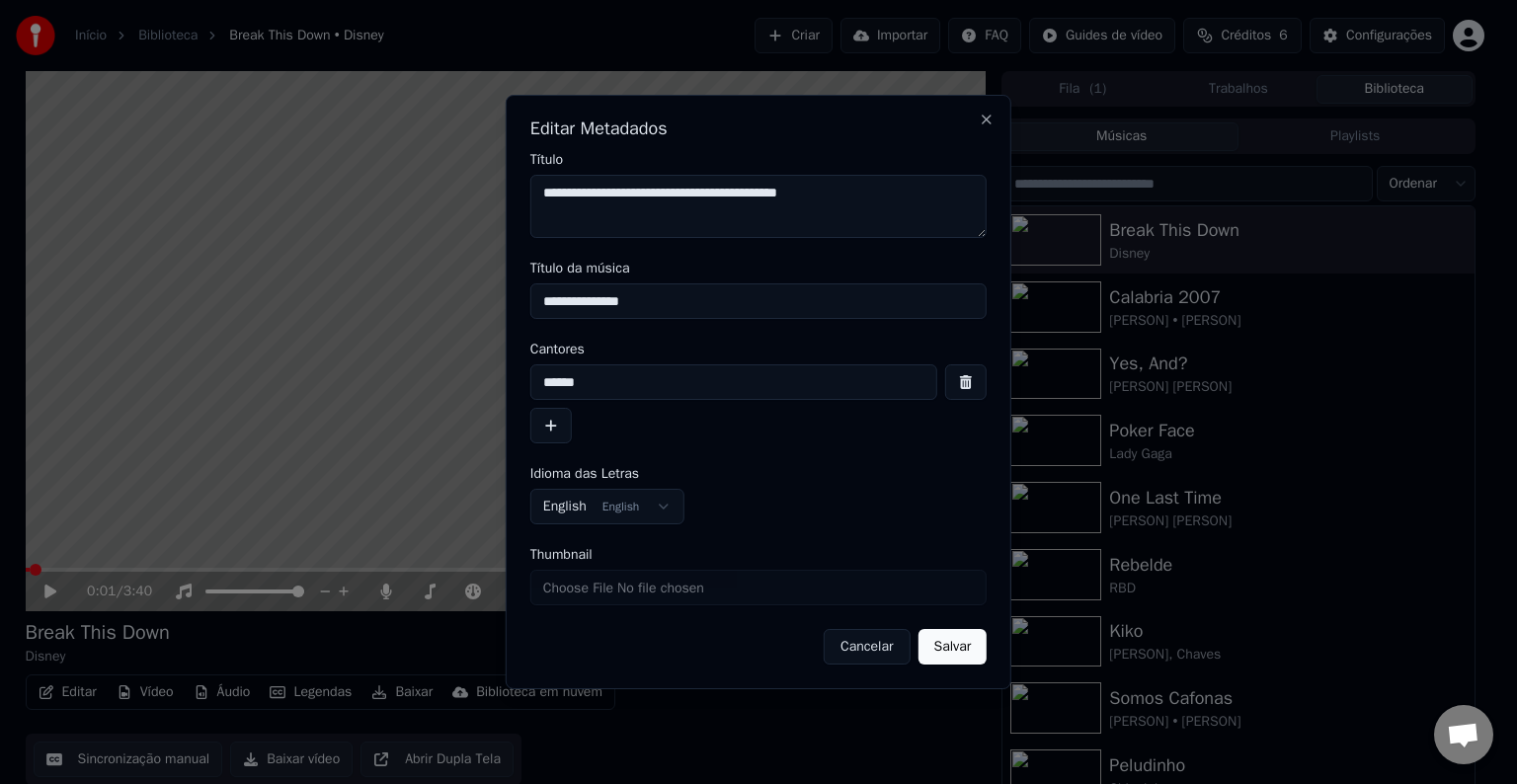 click on "******" at bounding box center [734, 382] 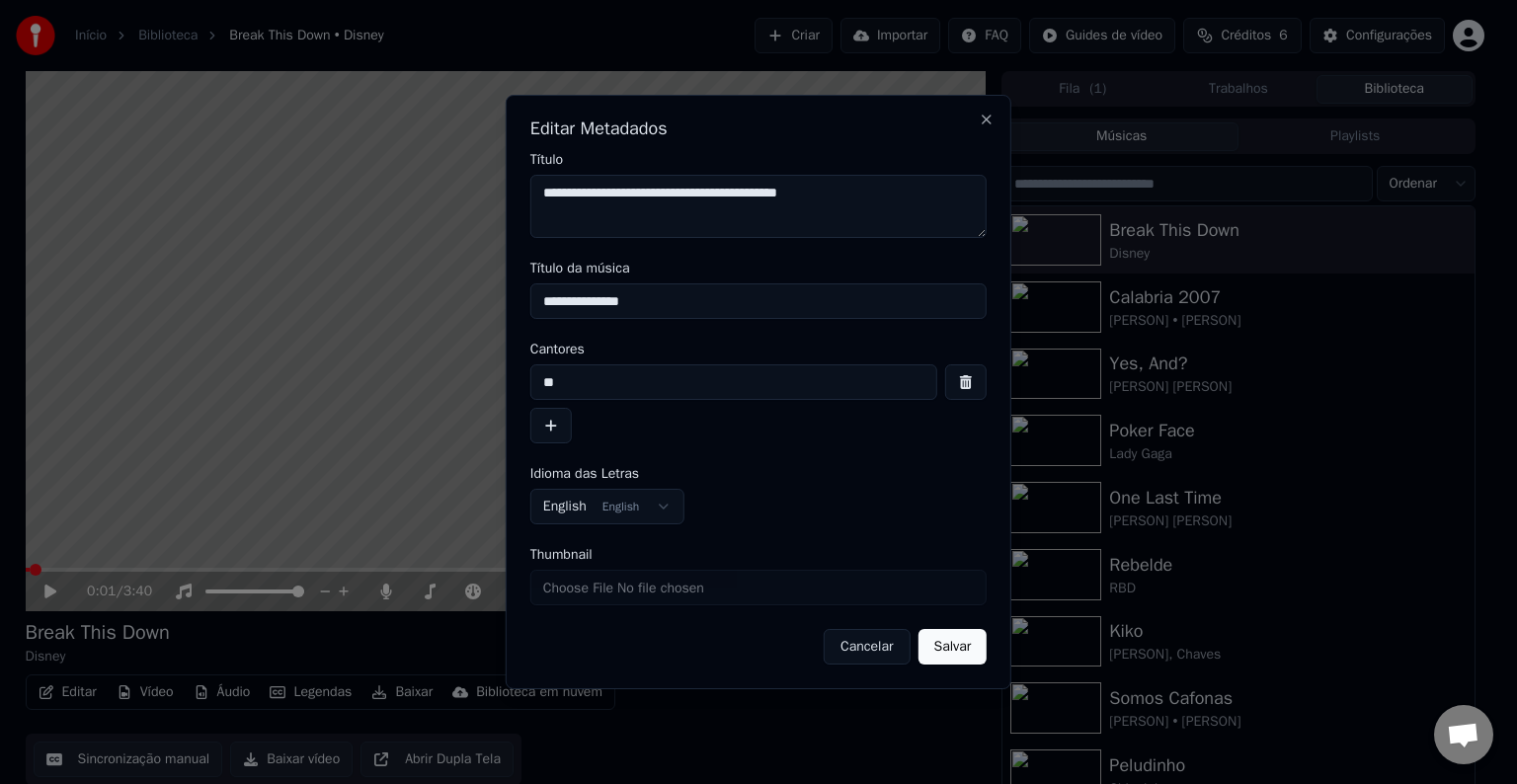 type on "*" 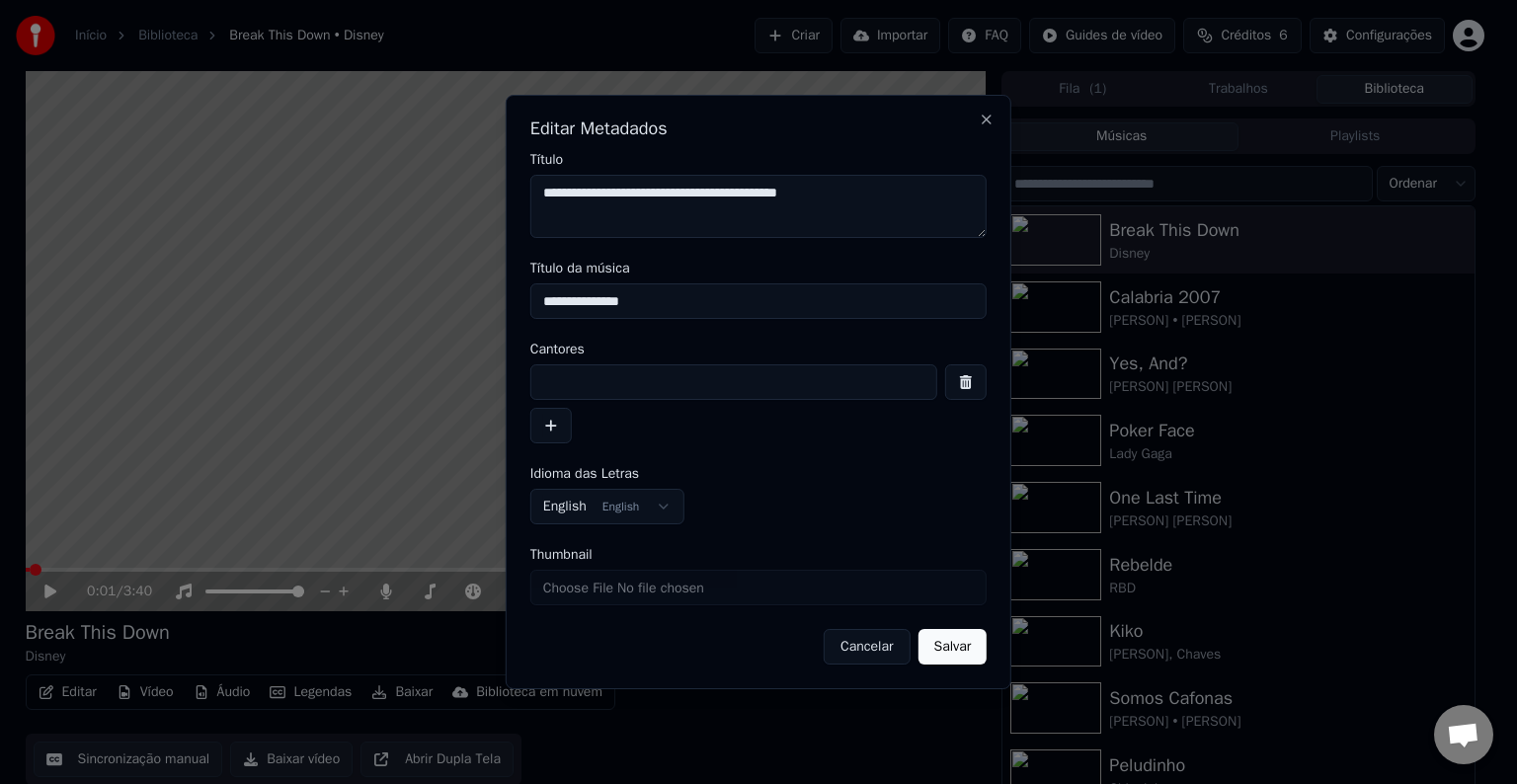 paste on "**********" 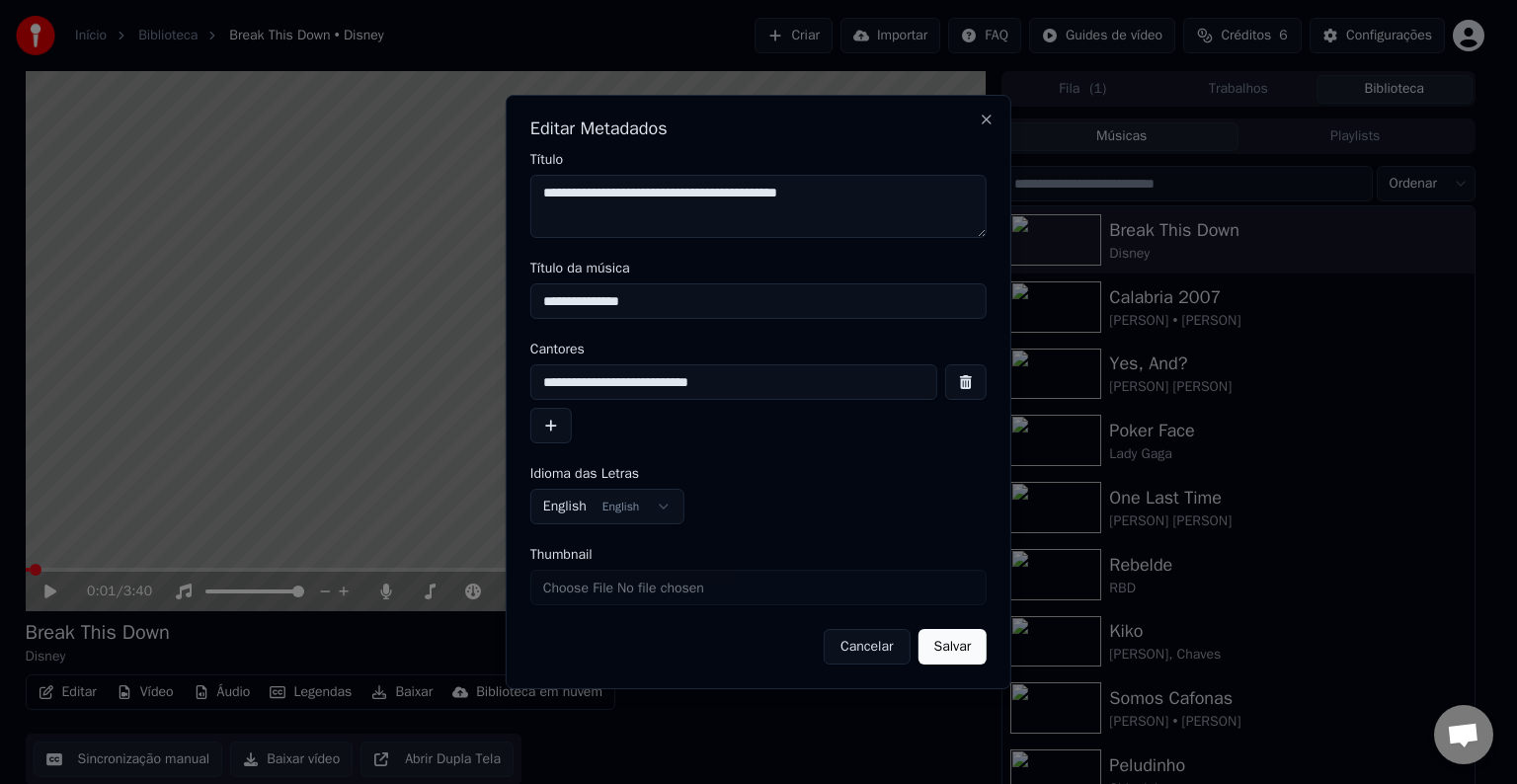 type on "**********" 